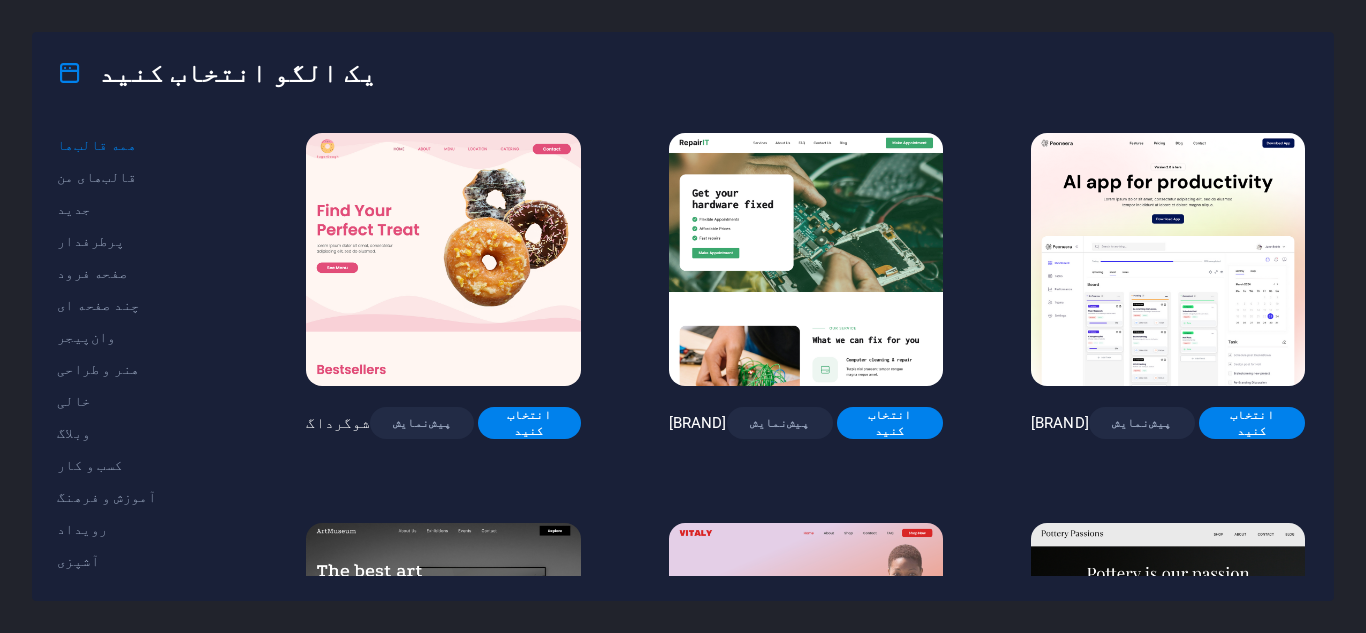scroll, scrollTop: 0, scrollLeft: 0, axis: both 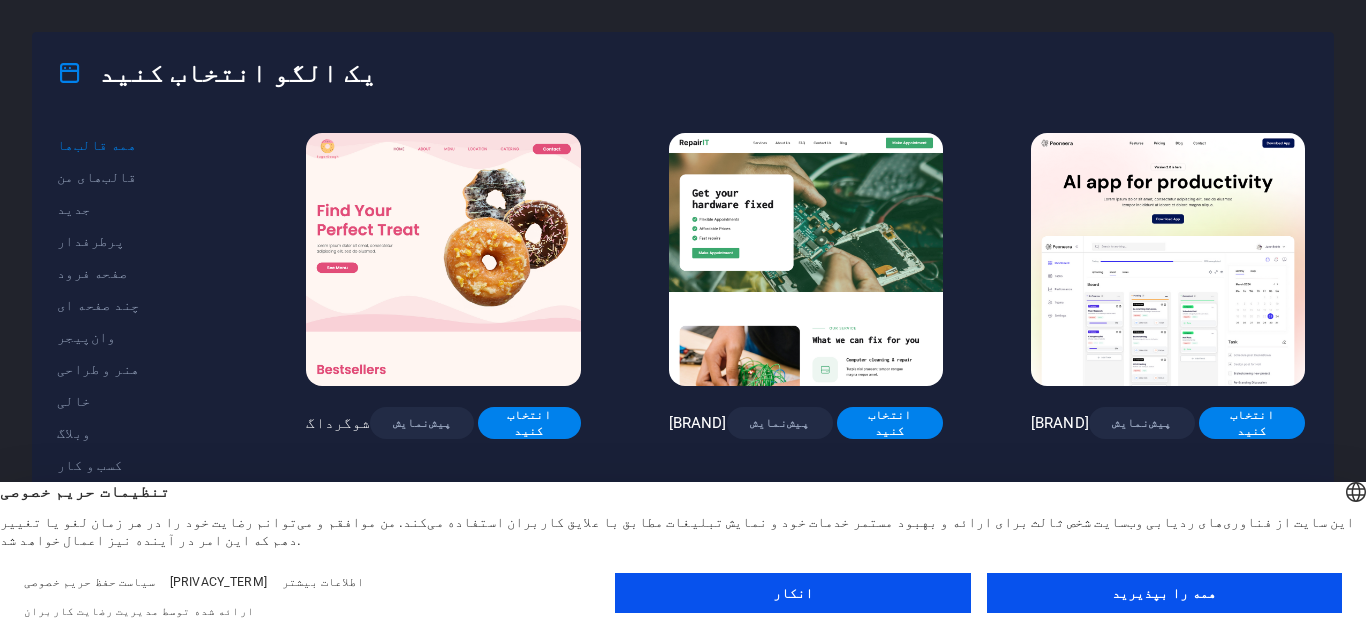 click on "همه را بپذیرید" at bounding box center (1164, 593) 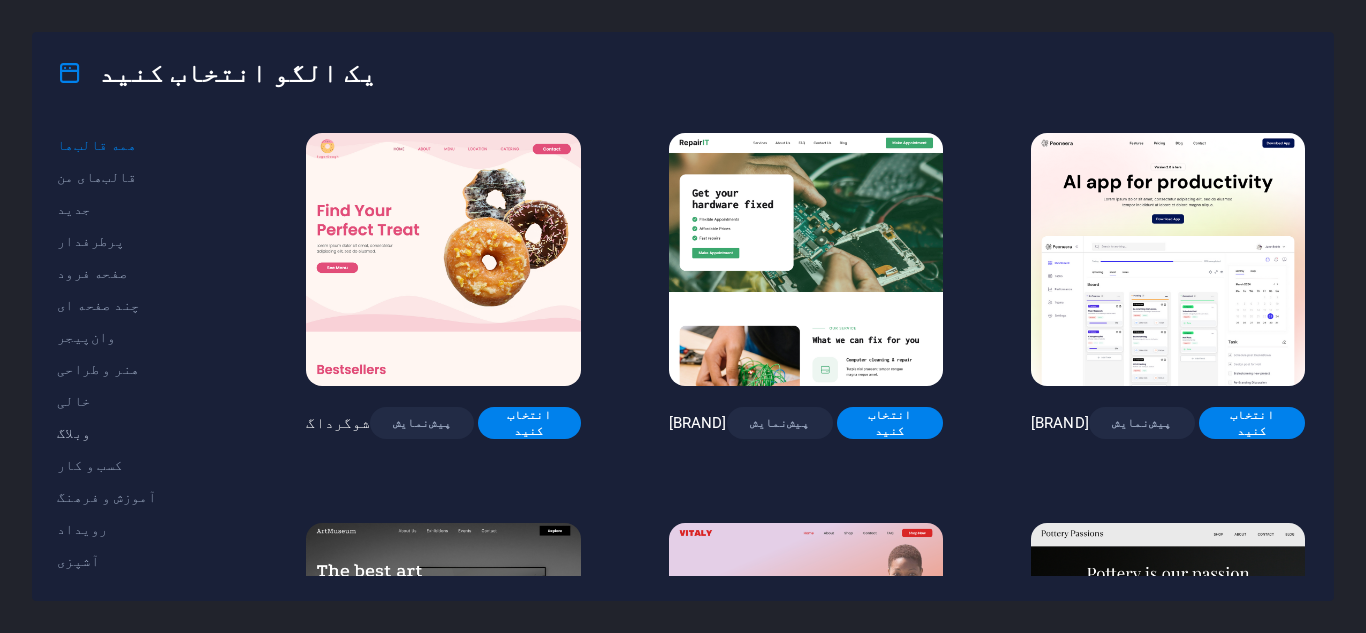 drag, startPoint x: 210, startPoint y: 325, endPoint x: 174, endPoint y: 433, distance: 113.841995 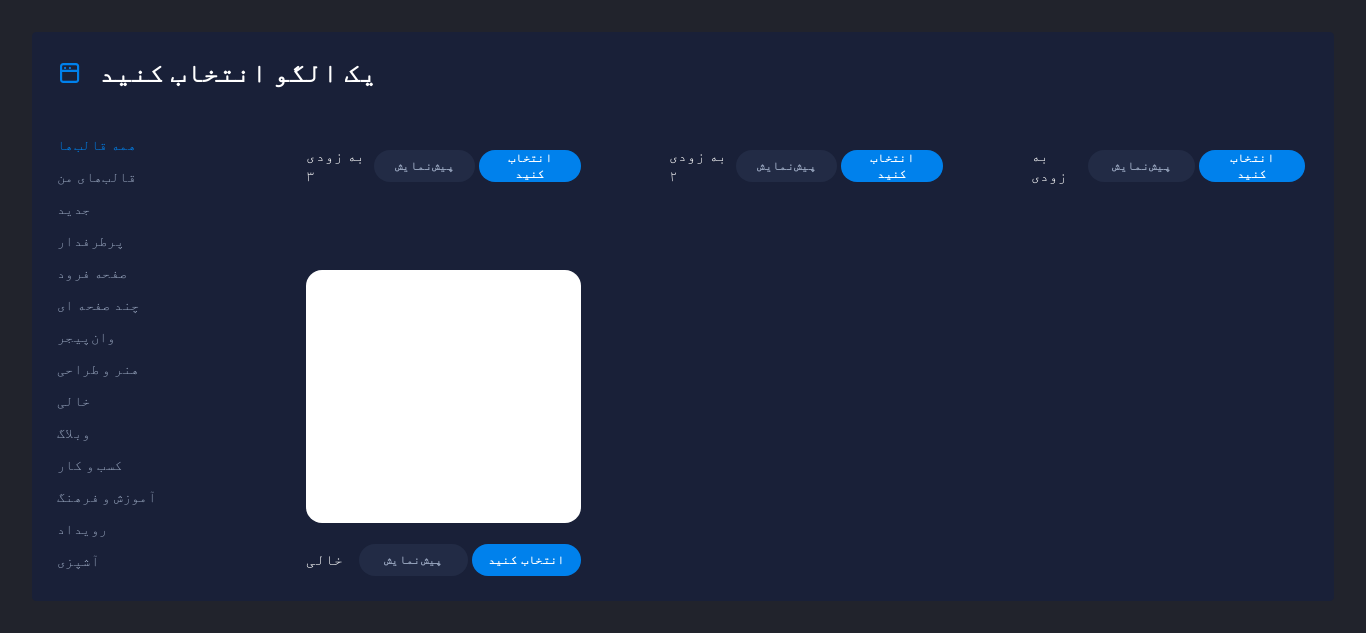 scroll, scrollTop: 22747, scrollLeft: 0, axis: vertical 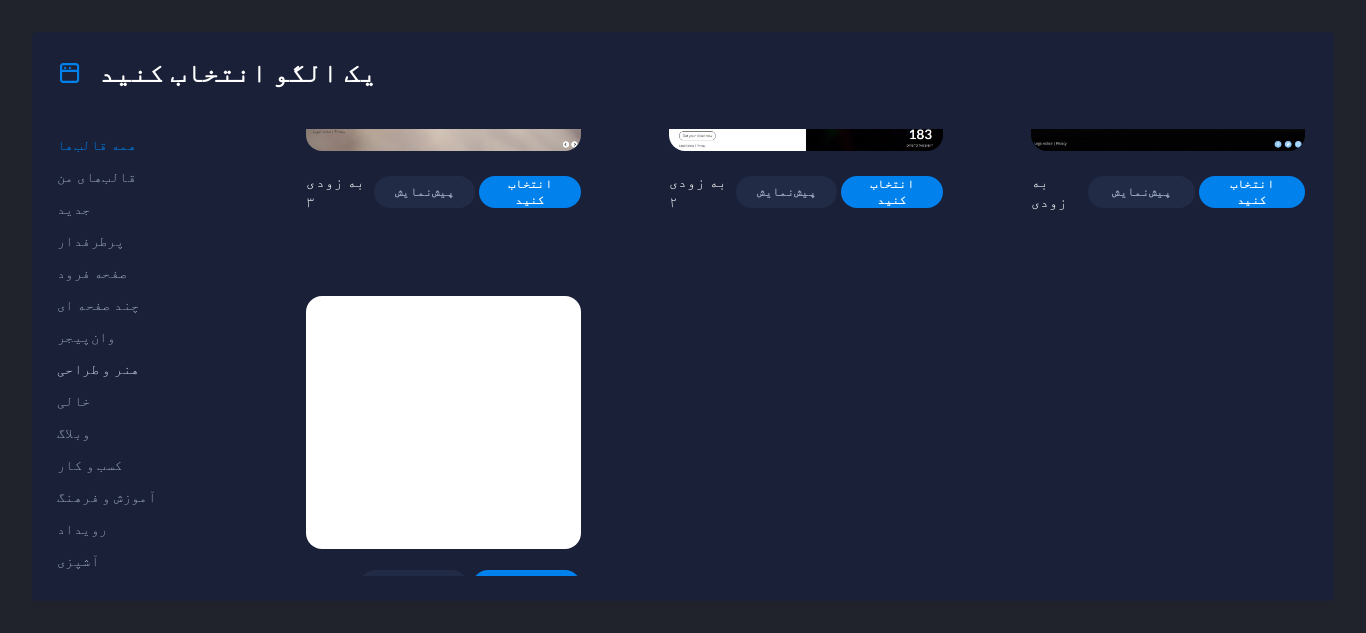 click on "هنر و طراحی" at bounding box center [137, 369] 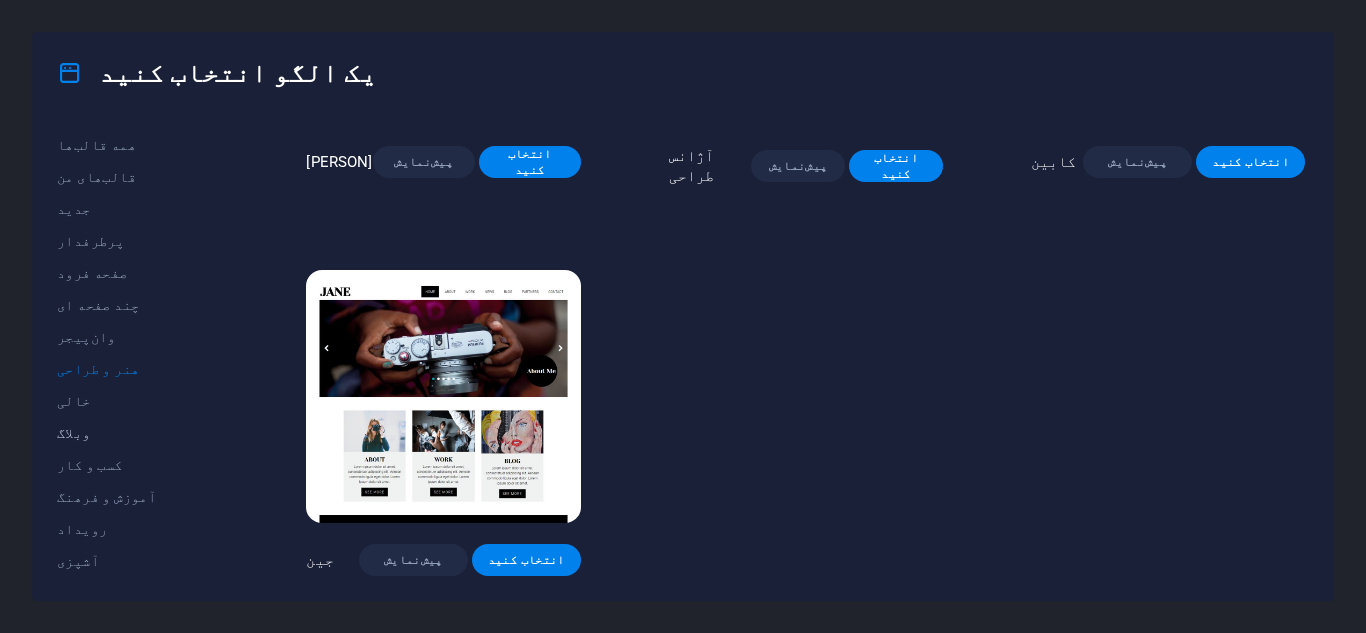 click on "وبلاگ" at bounding box center (137, 433) 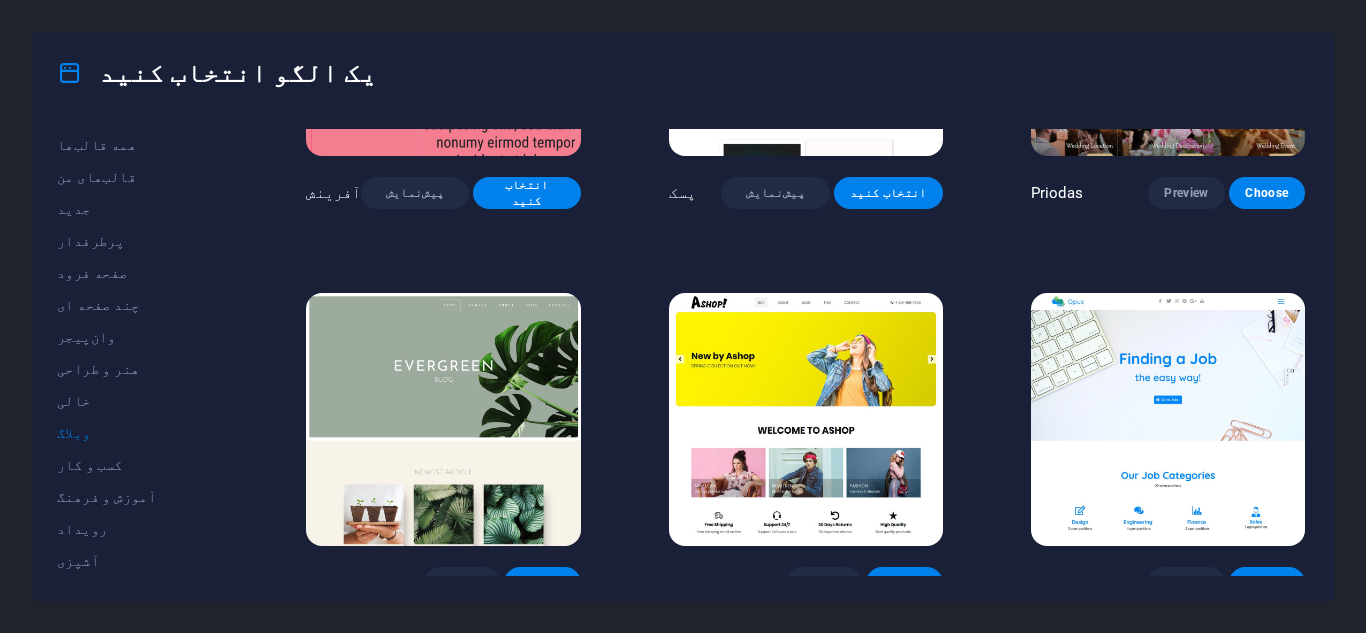 scroll, scrollTop: 3071, scrollLeft: 0, axis: vertical 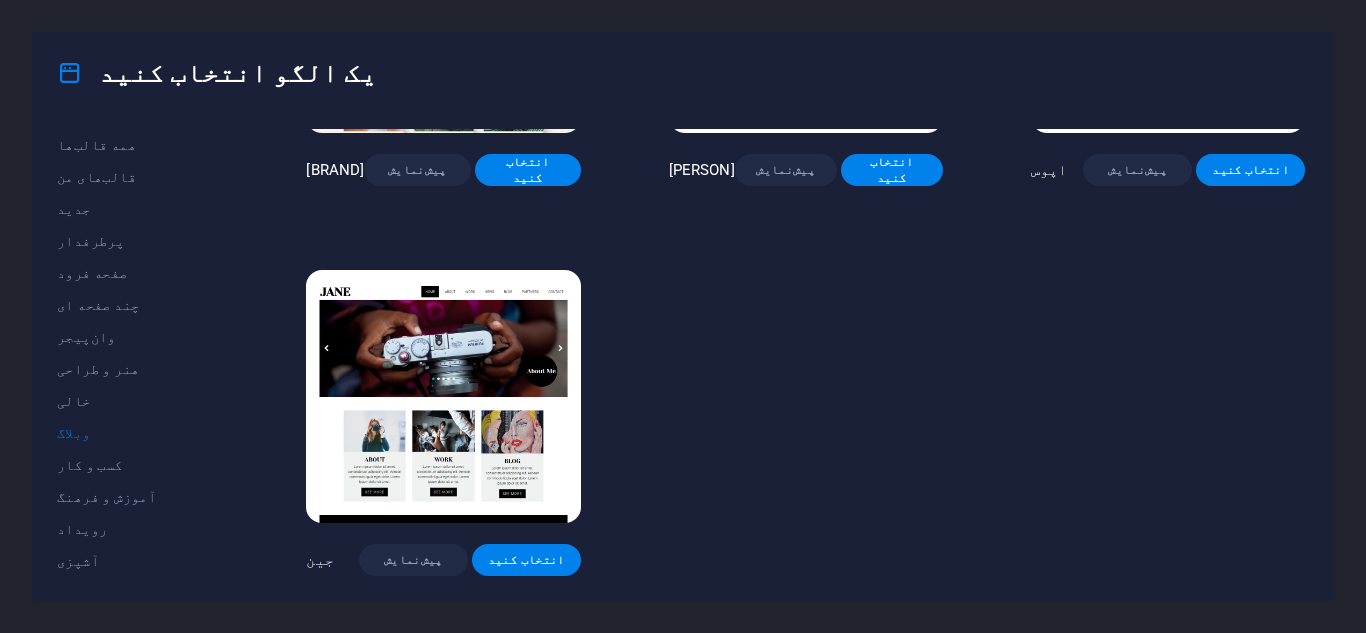 click on "وبلاگ" at bounding box center [137, 433] 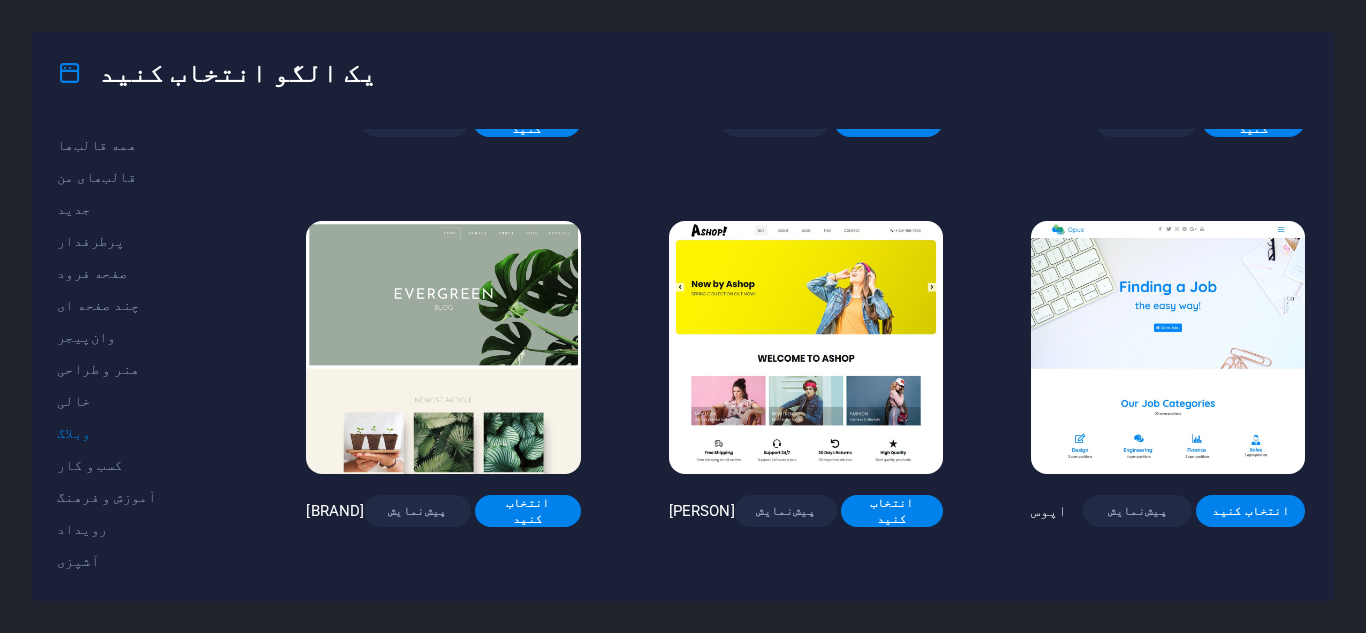 scroll, scrollTop: 2671, scrollLeft: 0, axis: vertical 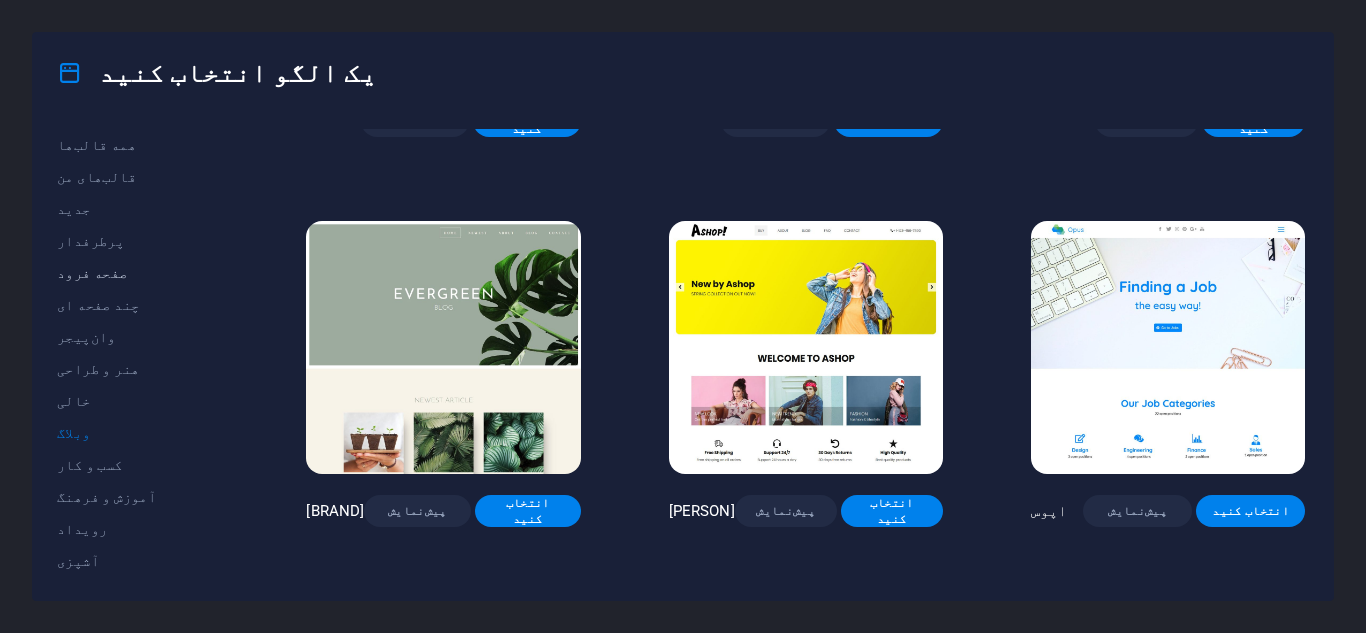 click on "صفحه فرود" at bounding box center [92, 273] 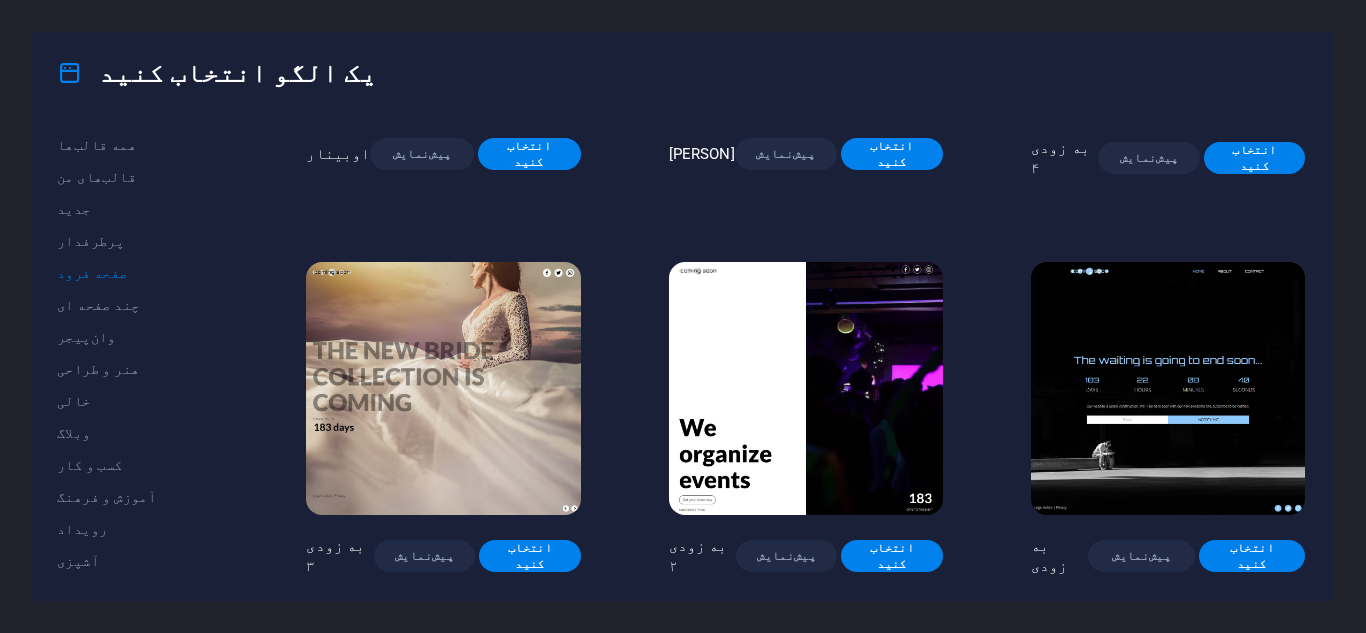 scroll, scrollTop: 2963, scrollLeft: 0, axis: vertical 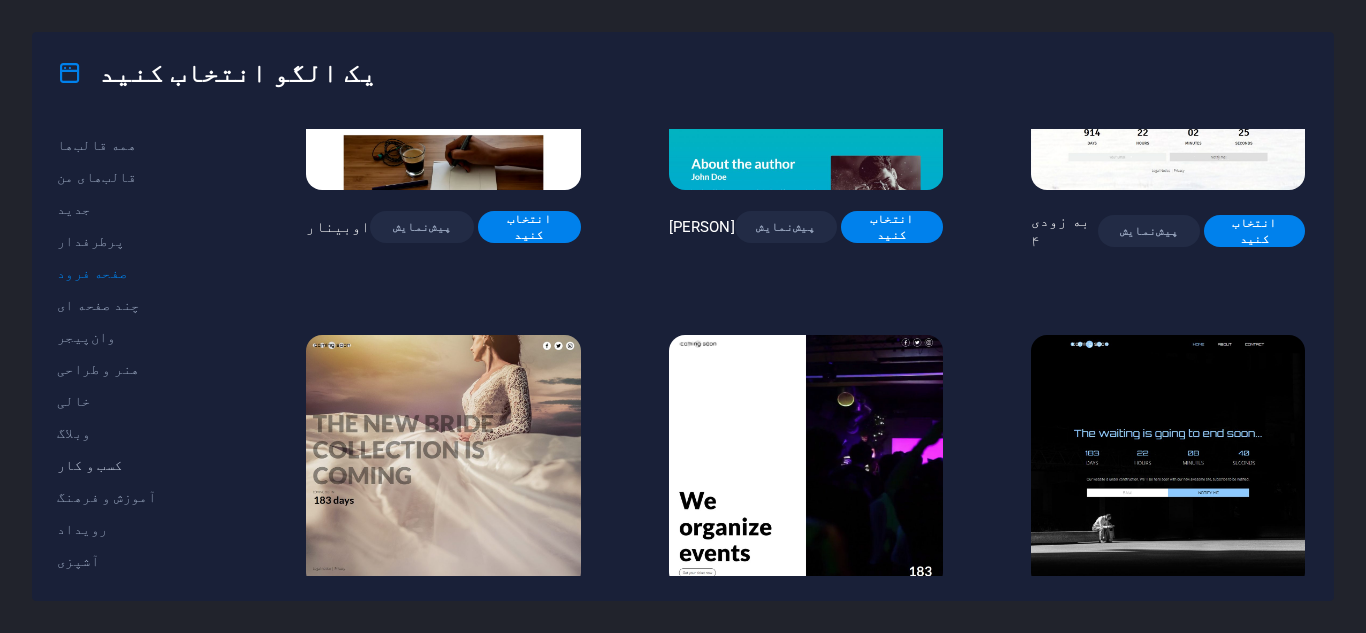 click on "کسب و کار" at bounding box center [90, 465] 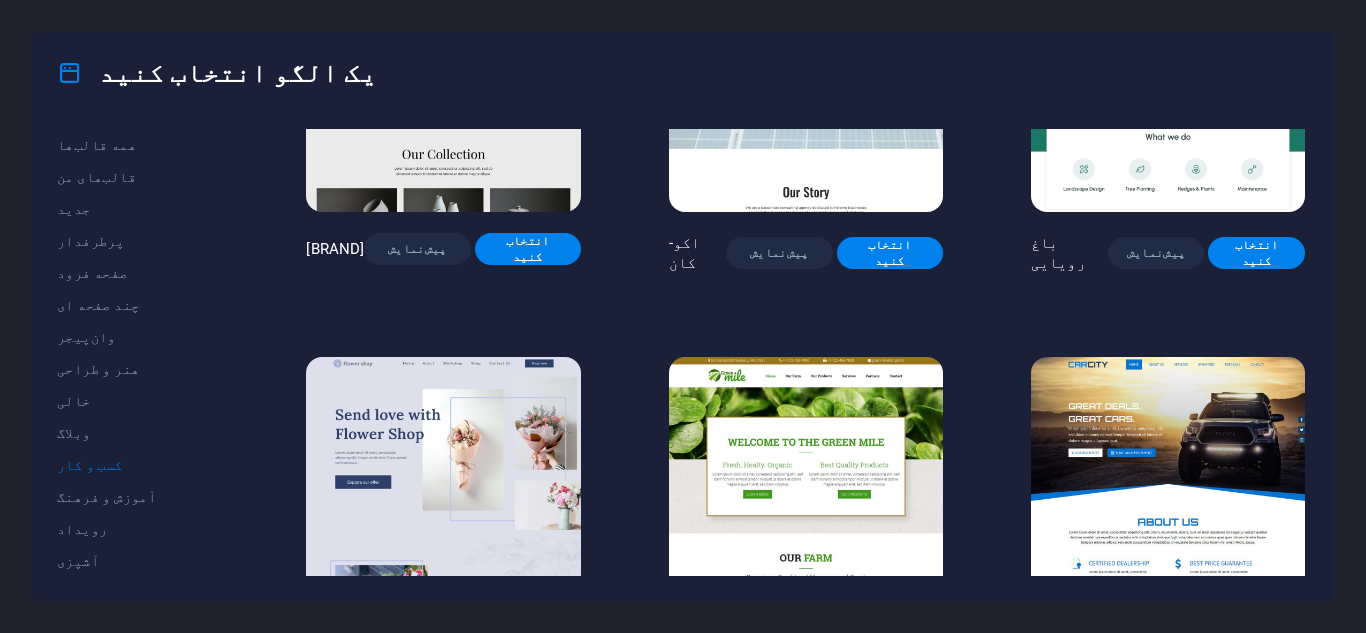 scroll, scrollTop: 670, scrollLeft: 0, axis: vertical 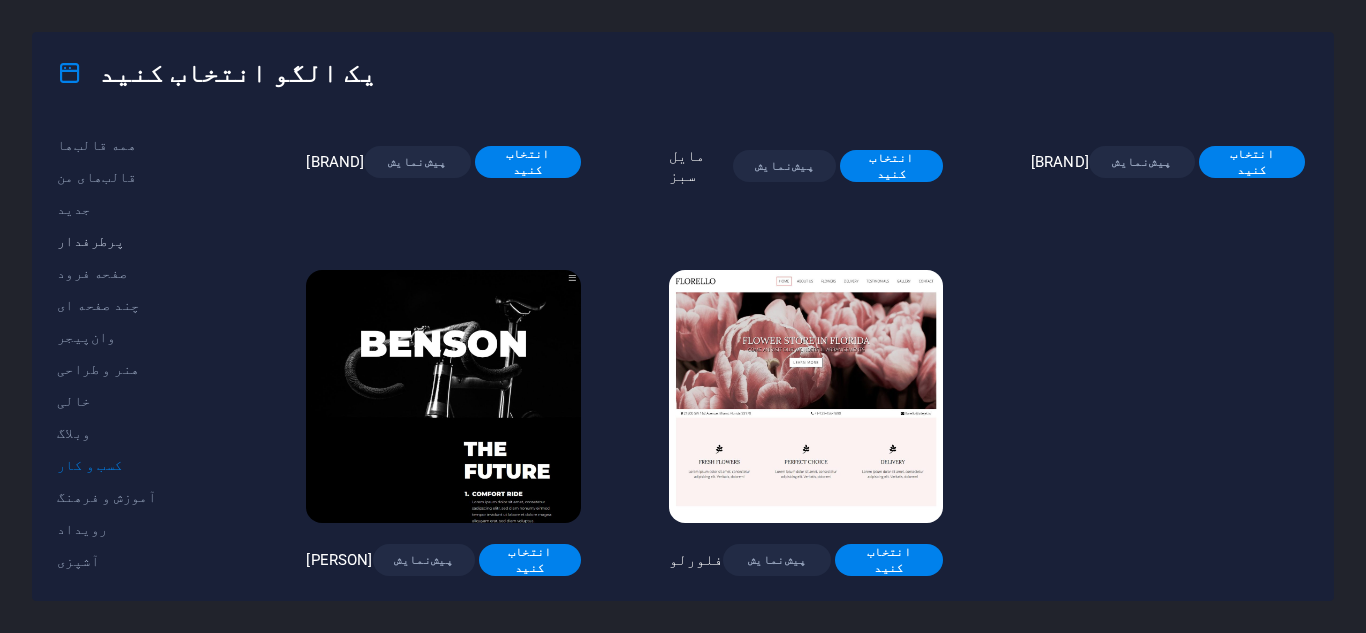 click on "پرطرفدار" at bounding box center [90, 241] 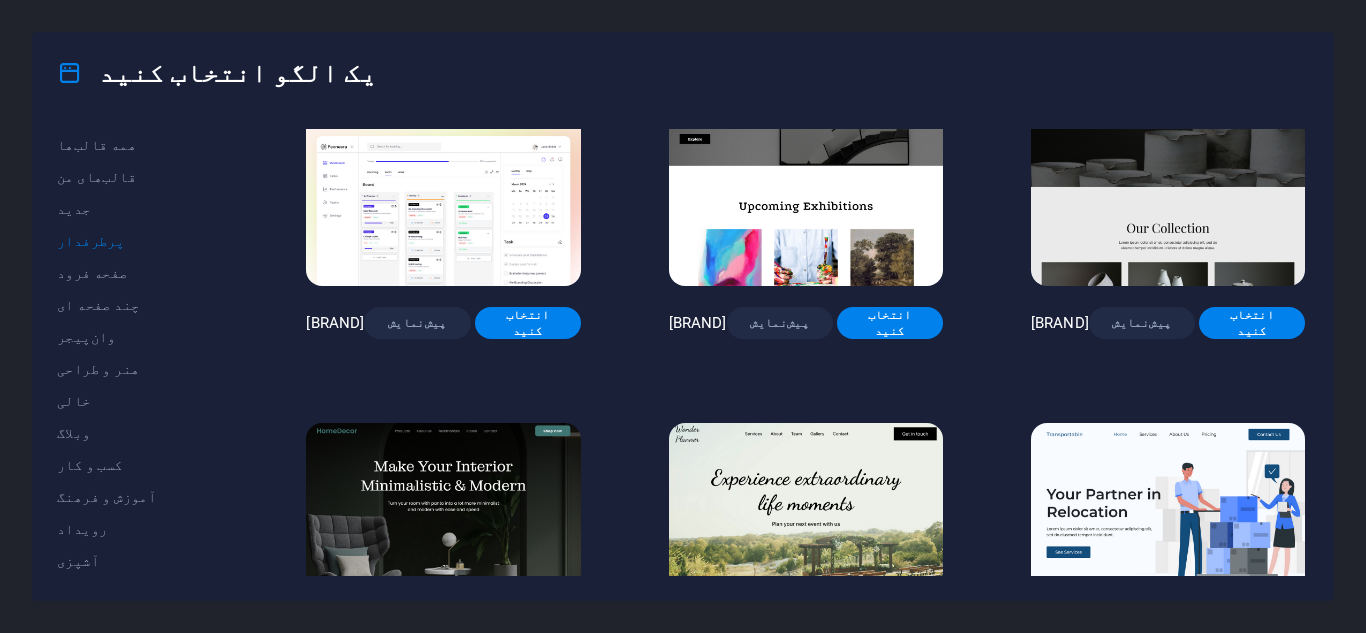 scroll, scrollTop: 300, scrollLeft: 0, axis: vertical 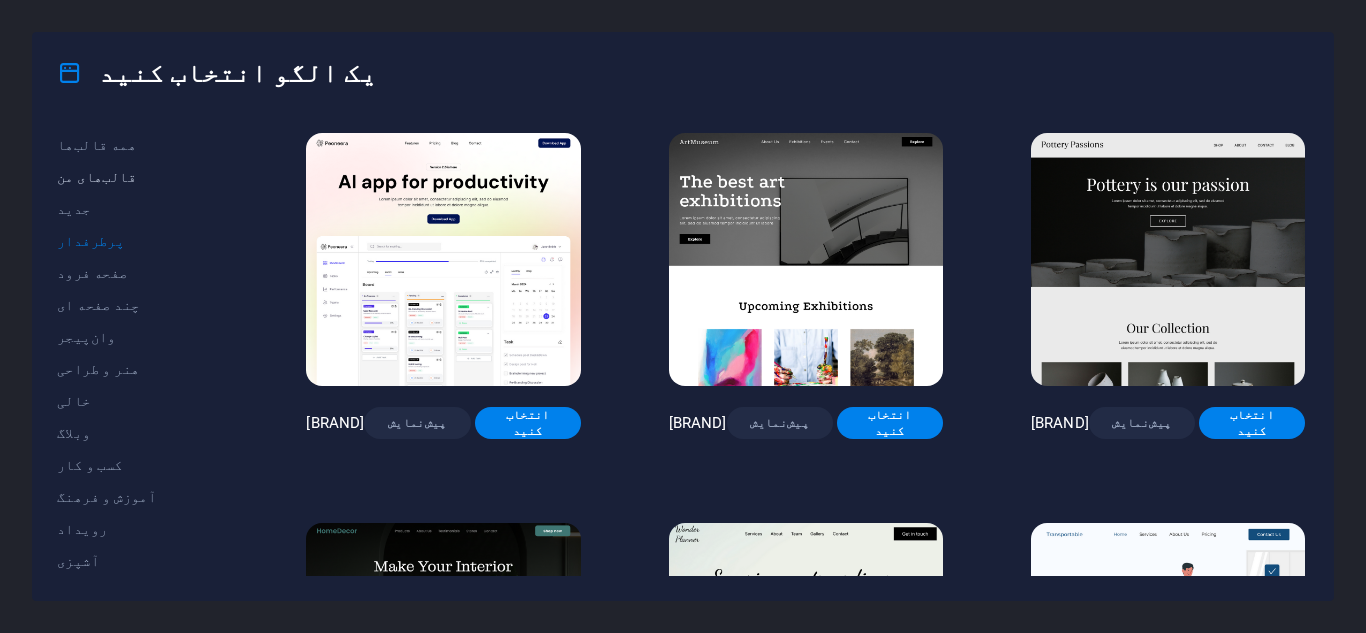 click on "قالب‌های من" at bounding box center [96, 177] 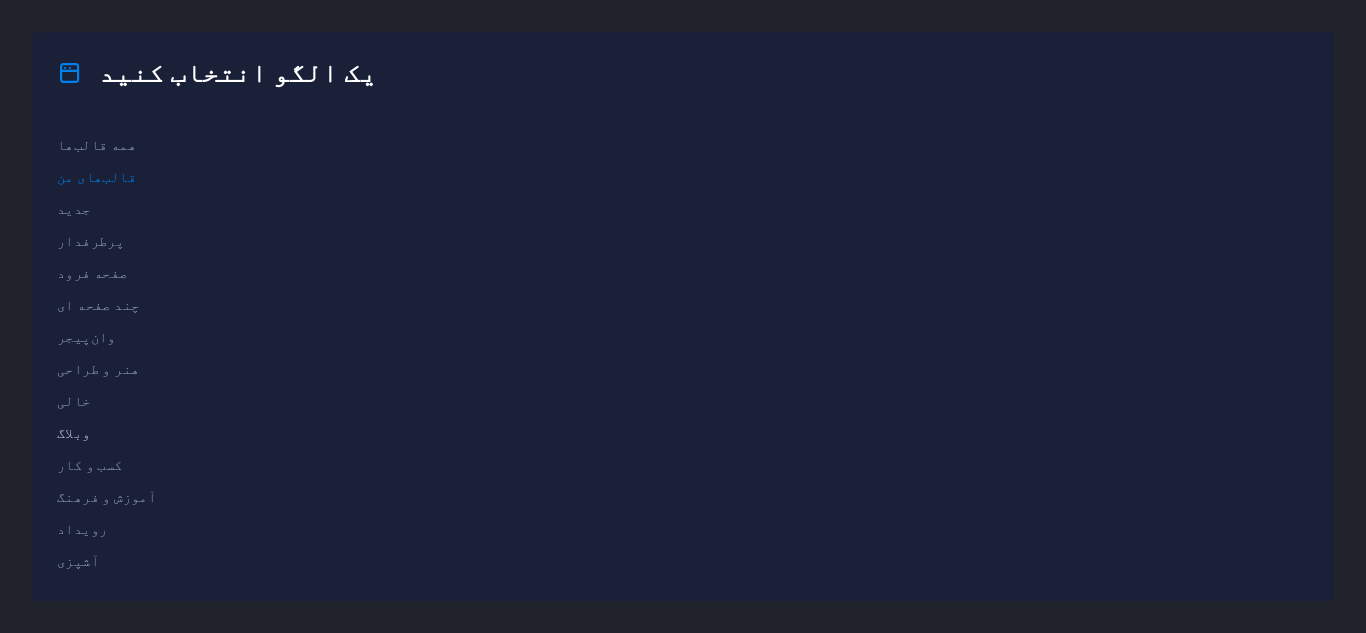 click on "وبلاگ" at bounding box center [74, 433] 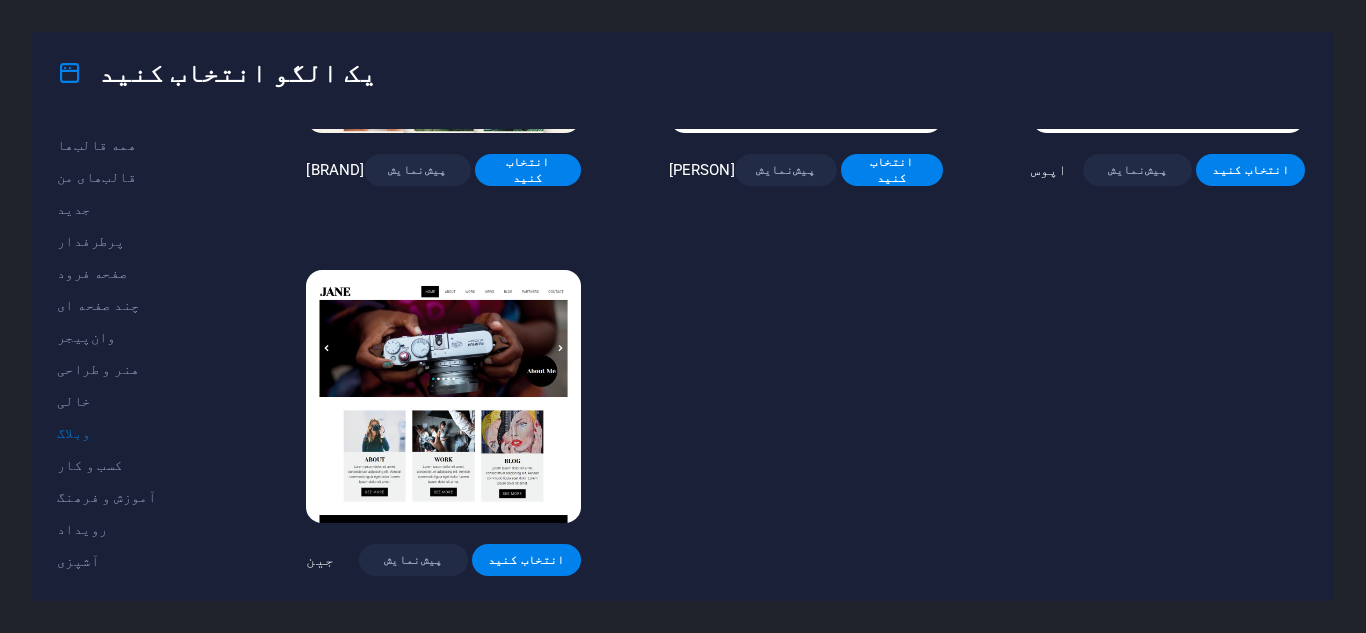 scroll, scrollTop: 2971, scrollLeft: 0, axis: vertical 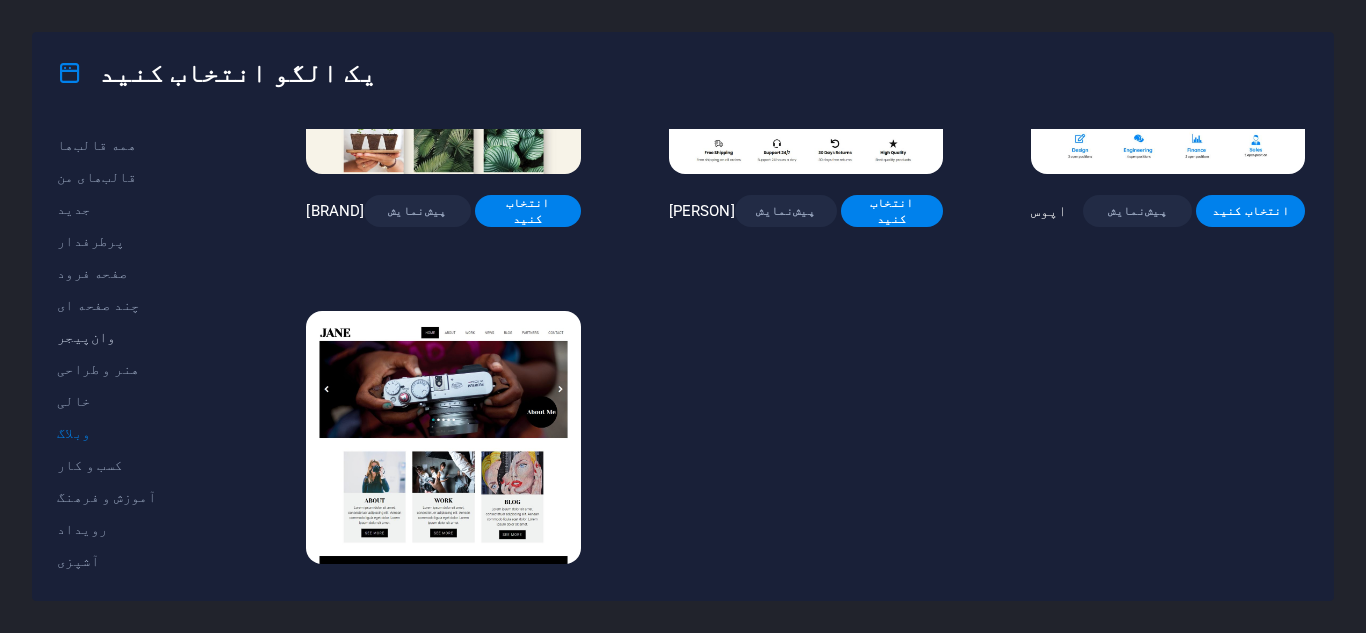 click on "وان‌پیجر" at bounding box center (137, 337) 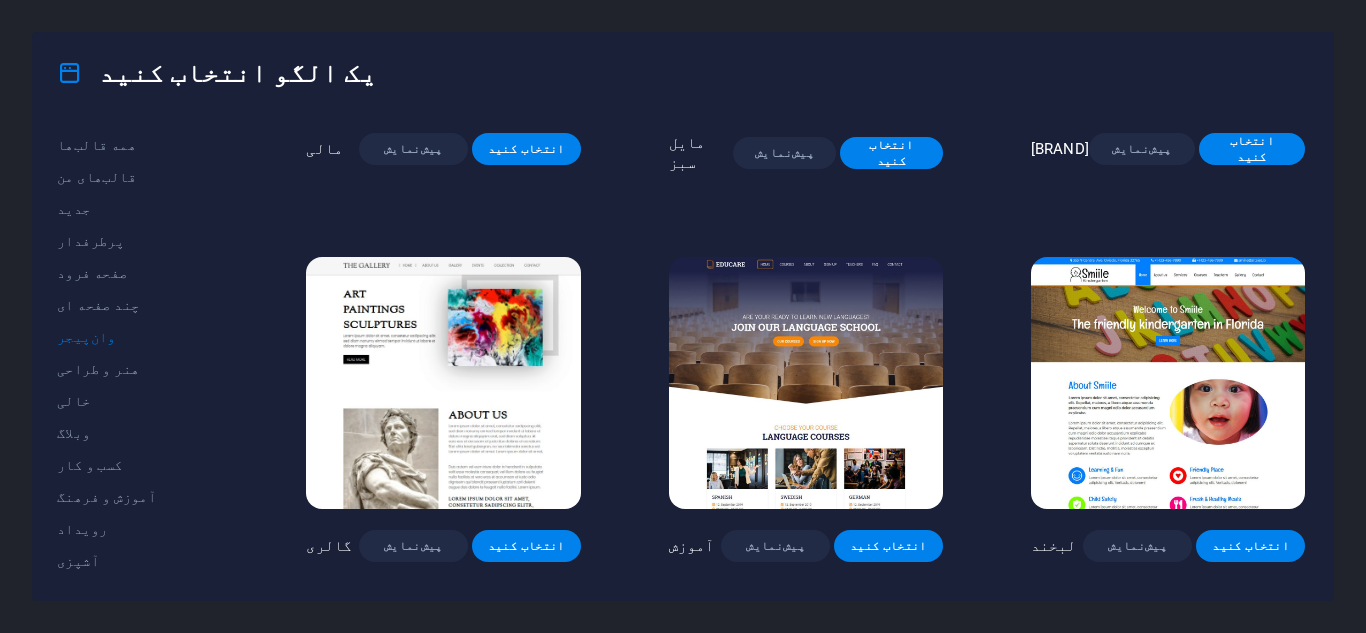 scroll, scrollTop: 5478, scrollLeft: 0, axis: vertical 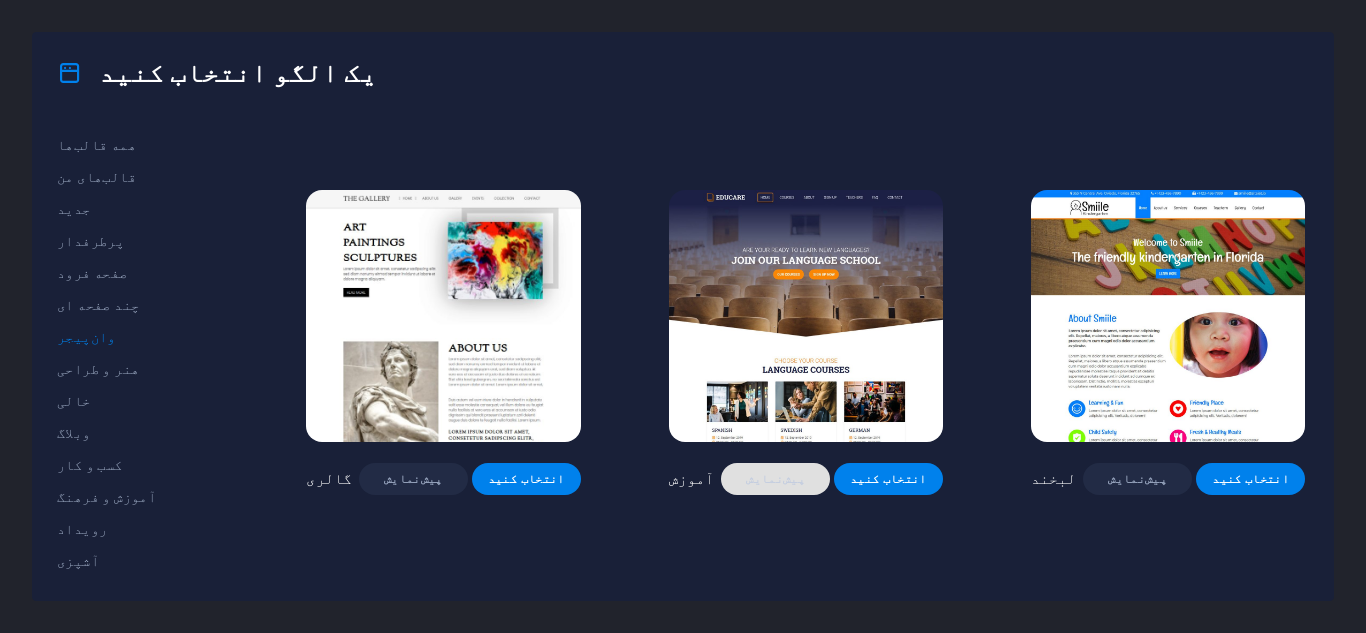 click on "پیش‌نمایش" at bounding box center [775, 479] 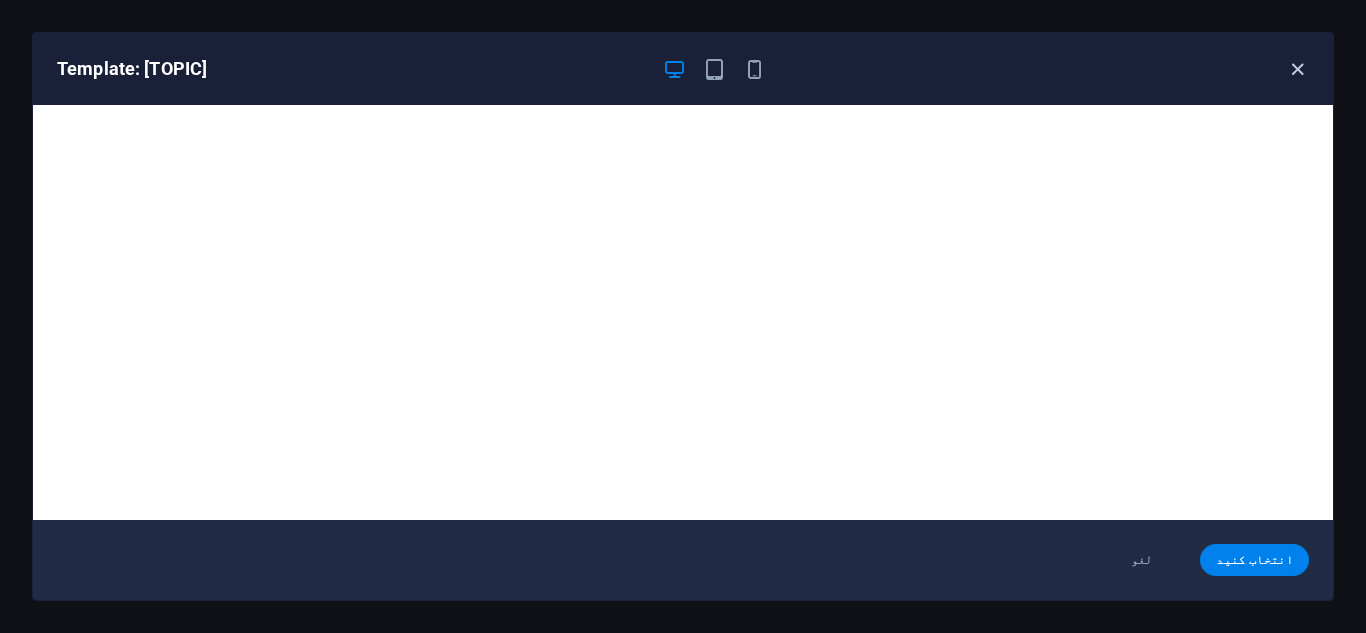 click at bounding box center (1297, 69) 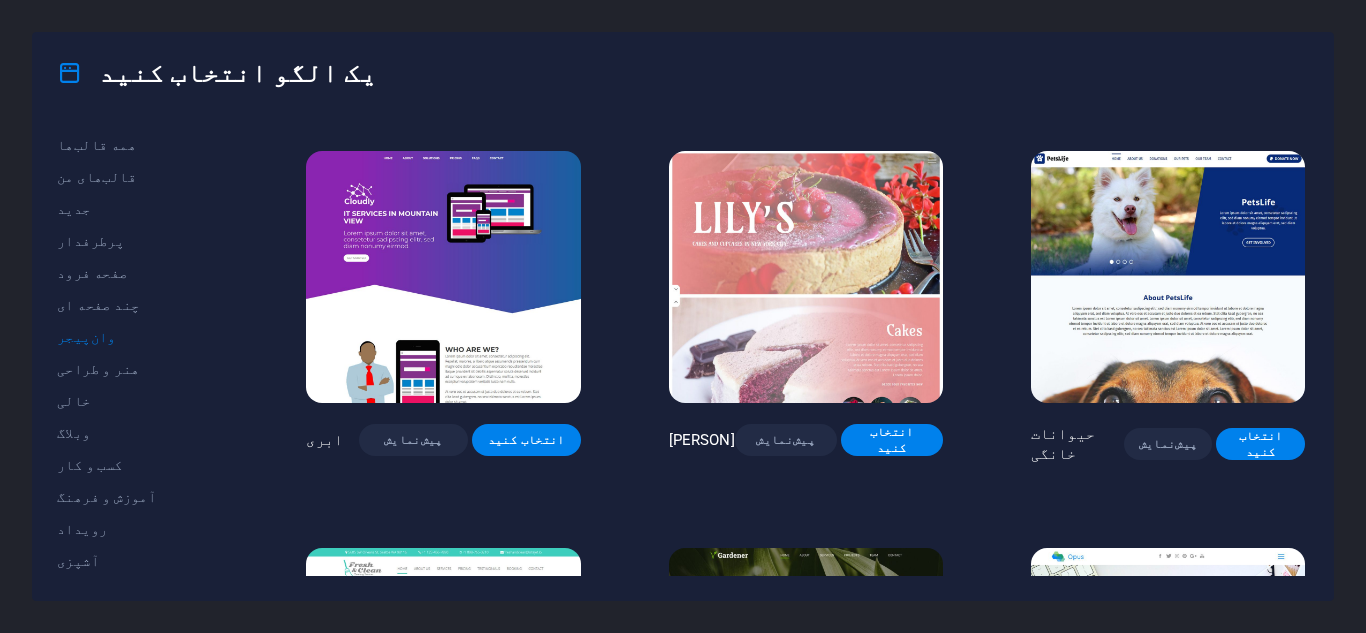 scroll, scrollTop: 6778, scrollLeft: 0, axis: vertical 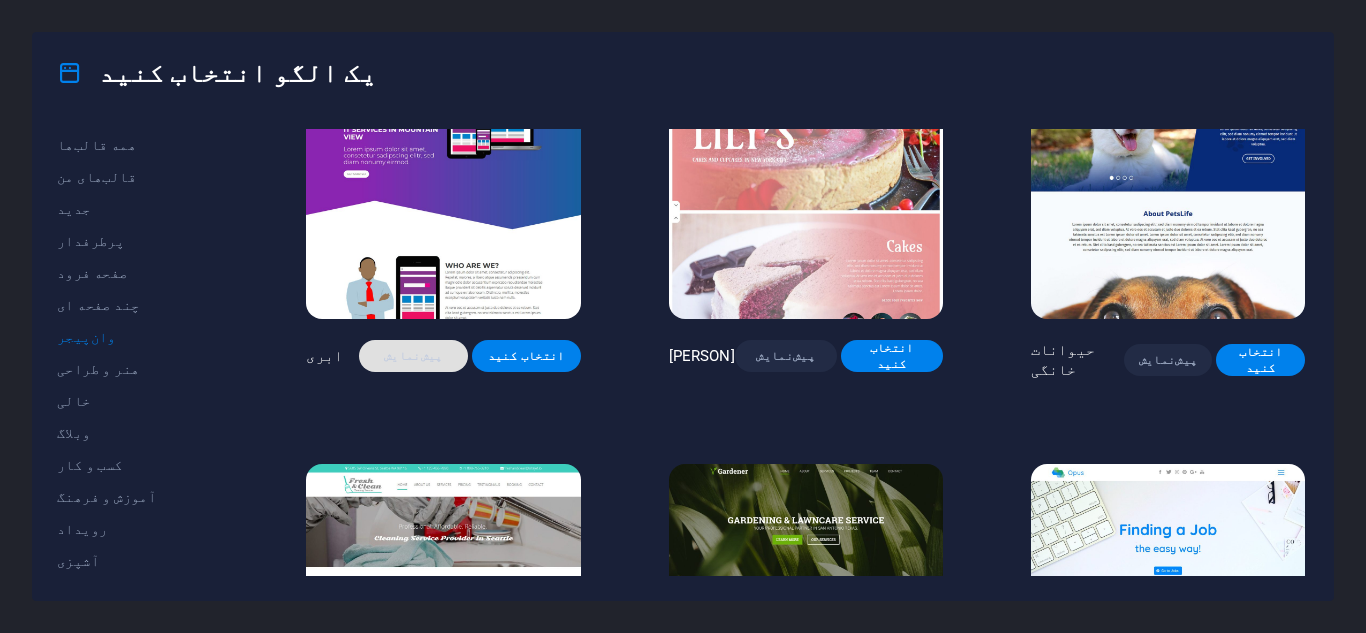 click on "پیش‌نمایش" at bounding box center (413, 356) 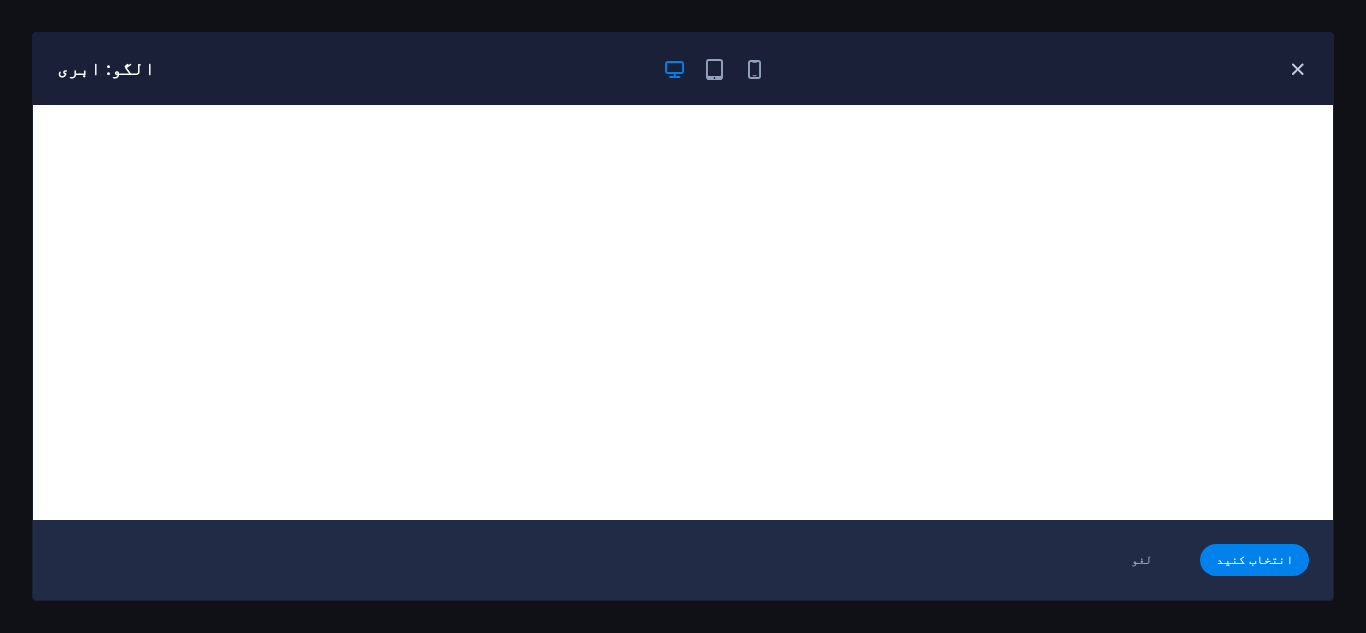 click at bounding box center (1297, 69) 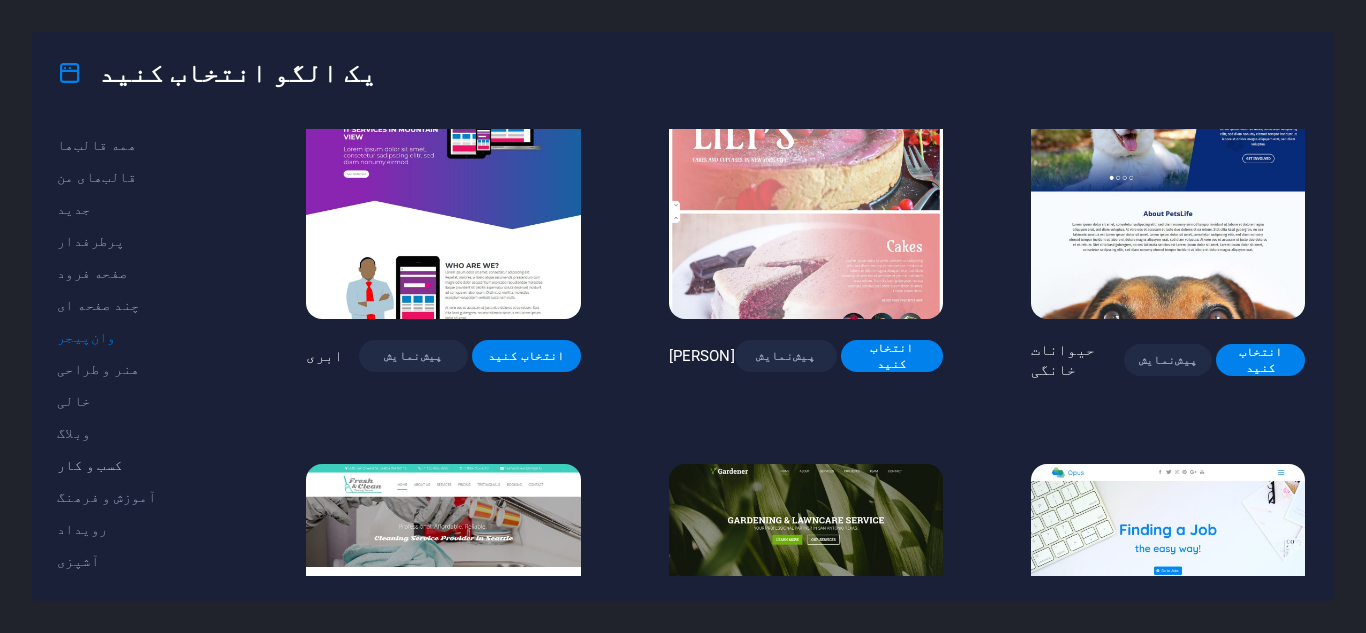 click on "کسب و کار" at bounding box center (90, 465) 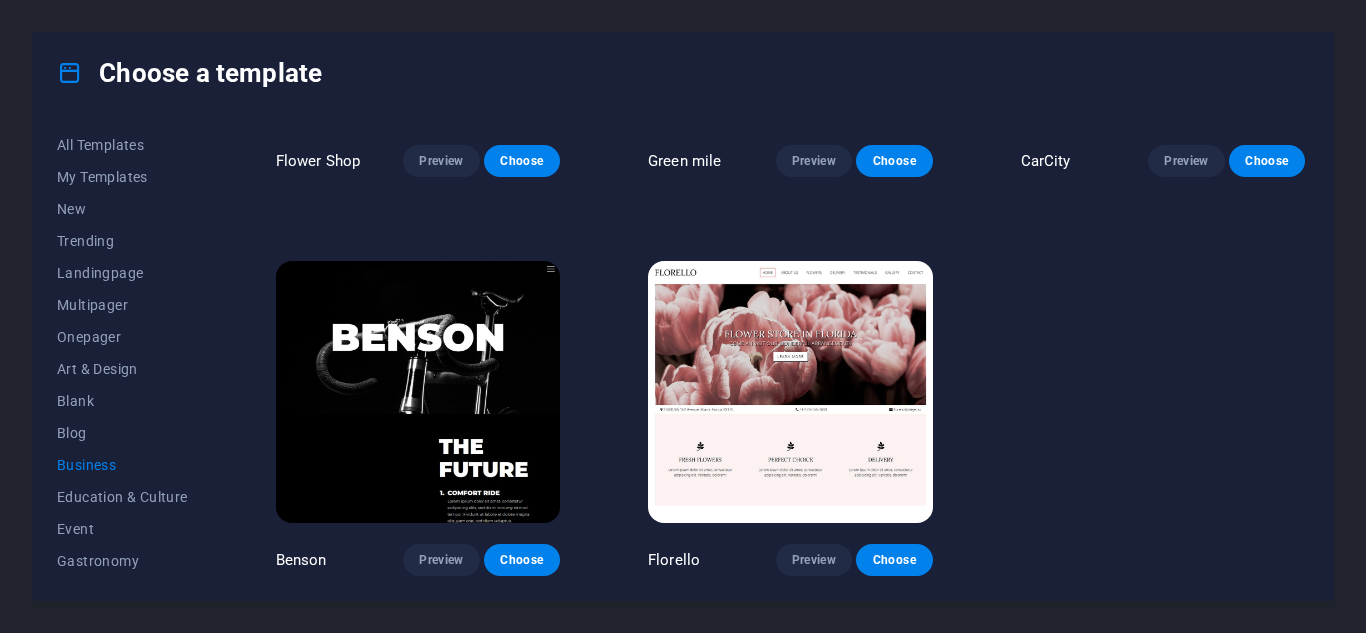 scroll, scrollTop: 663, scrollLeft: 0, axis: vertical 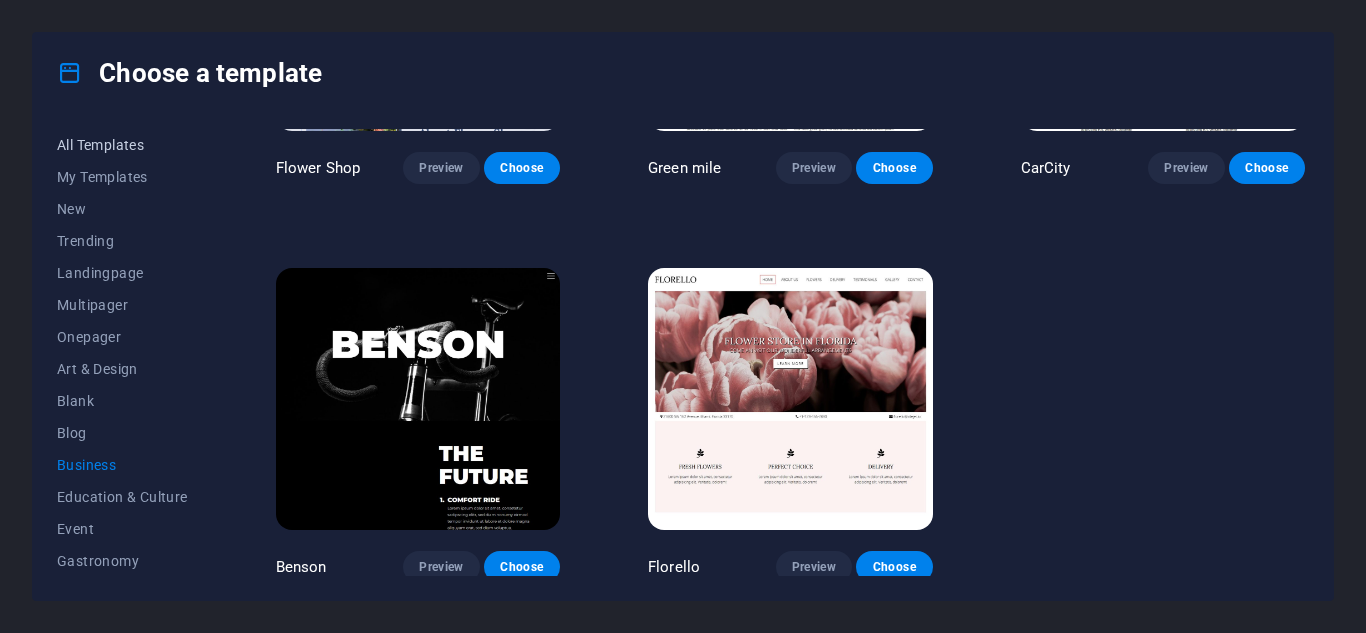 click on "All Templates" at bounding box center [122, 145] 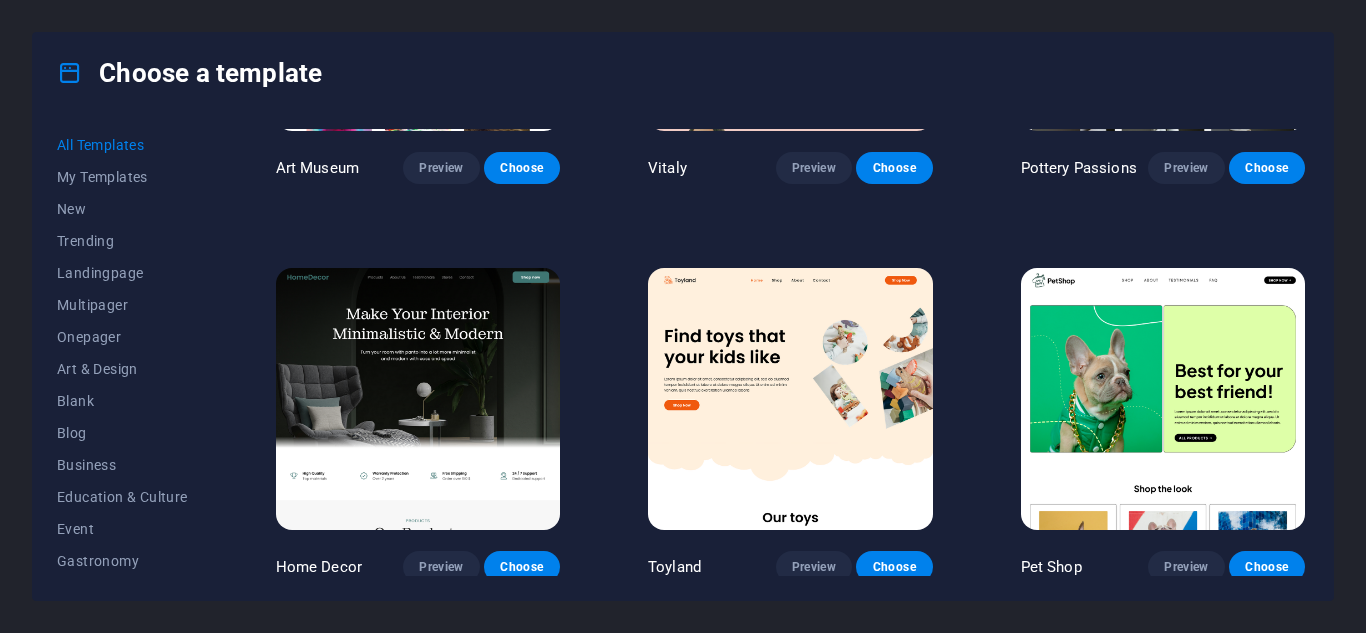 scroll, scrollTop: 6778, scrollLeft: 0, axis: vertical 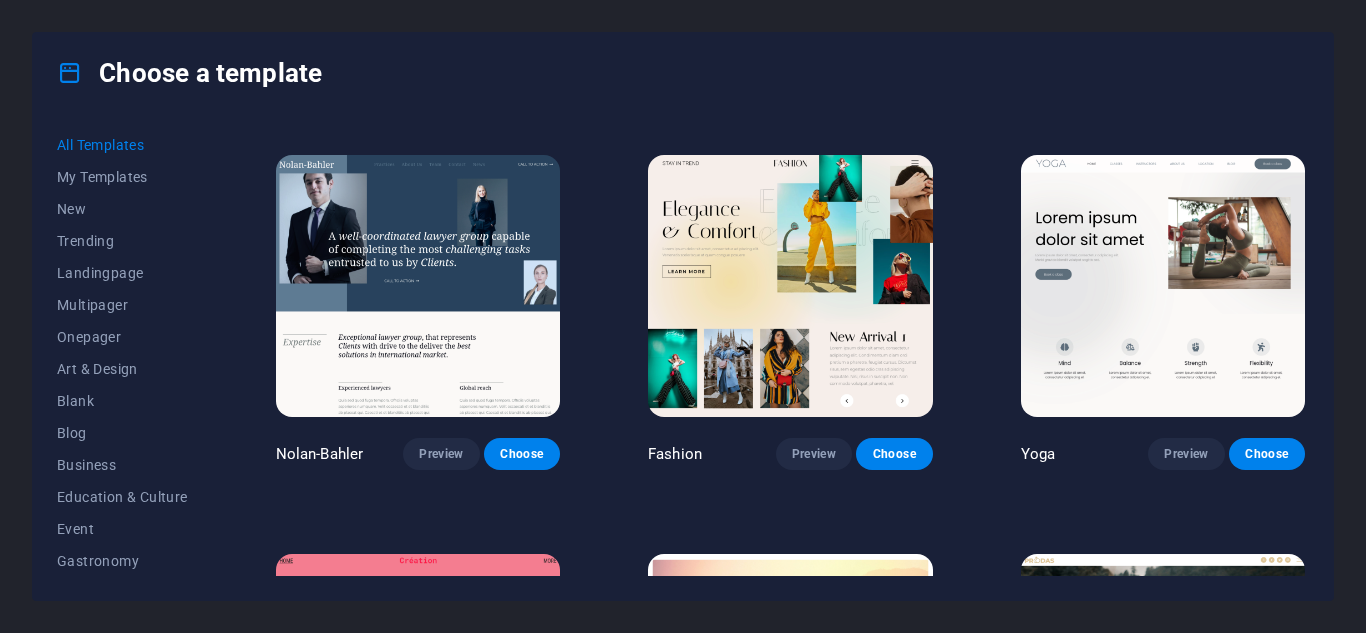 drag, startPoint x: 216, startPoint y: 296, endPoint x: 217, endPoint y: 318, distance: 22.022715 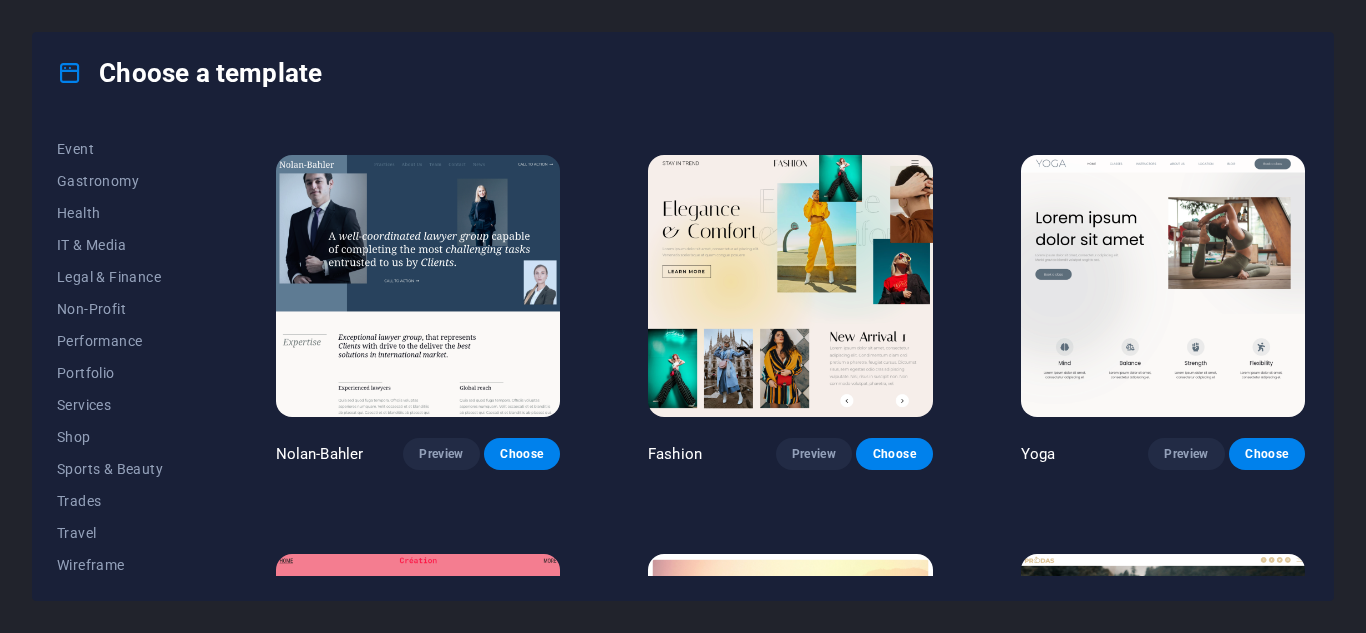 scroll, scrollTop: 385, scrollLeft: 0, axis: vertical 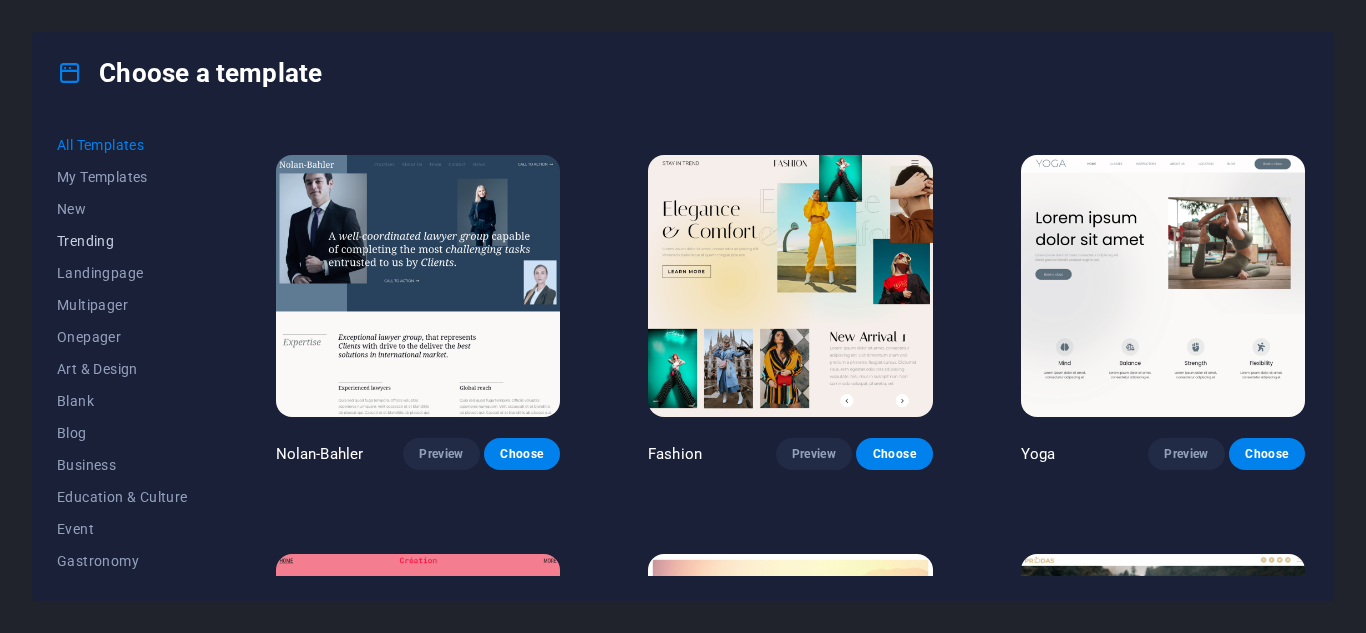click on "Trending" at bounding box center [122, 241] 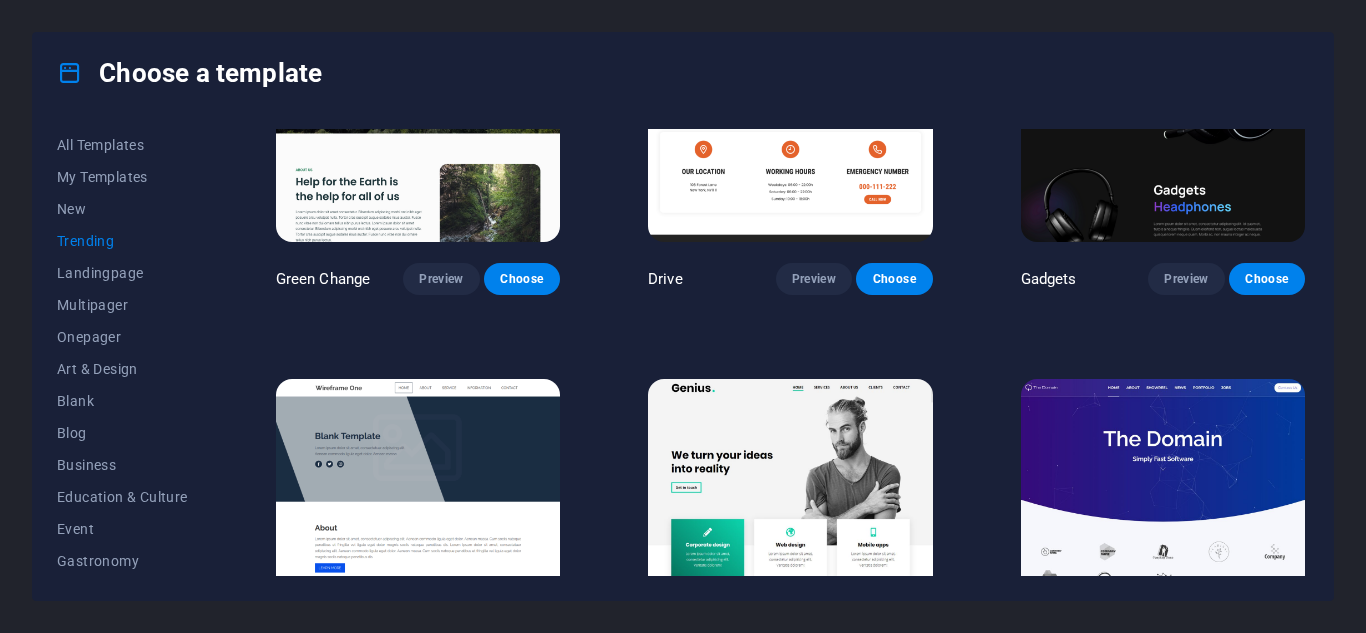 scroll, scrollTop: 1354, scrollLeft: 0, axis: vertical 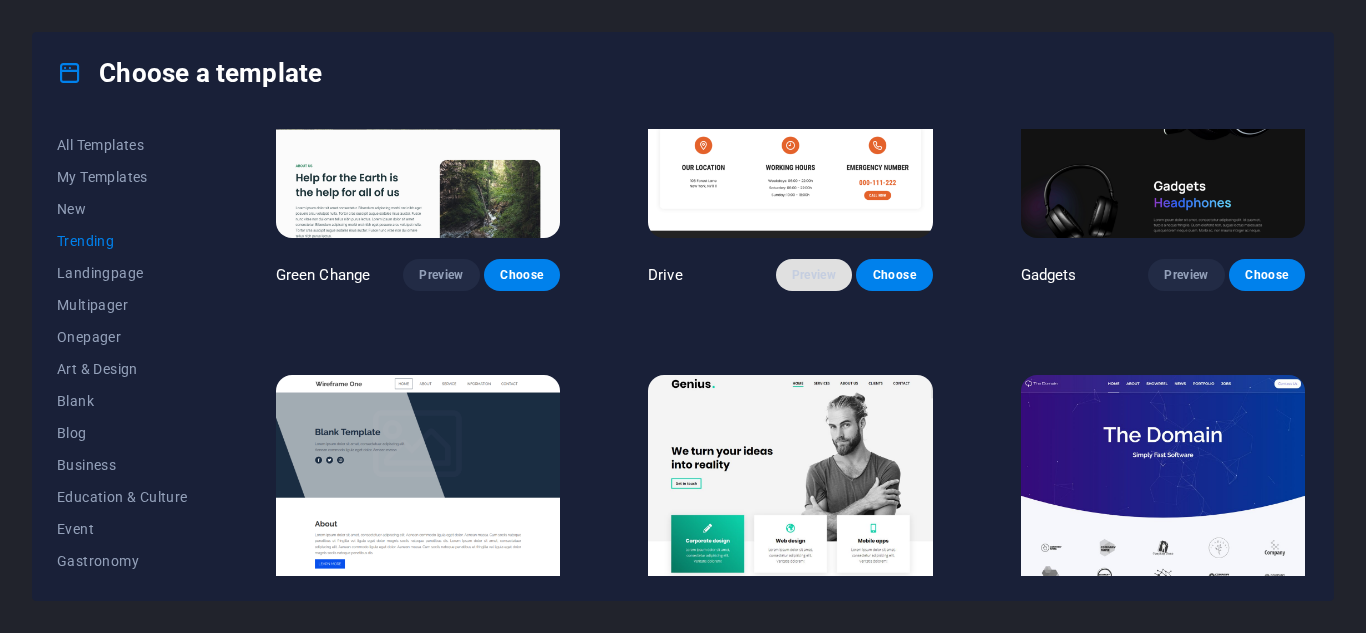 click on "Preview" at bounding box center [814, 275] 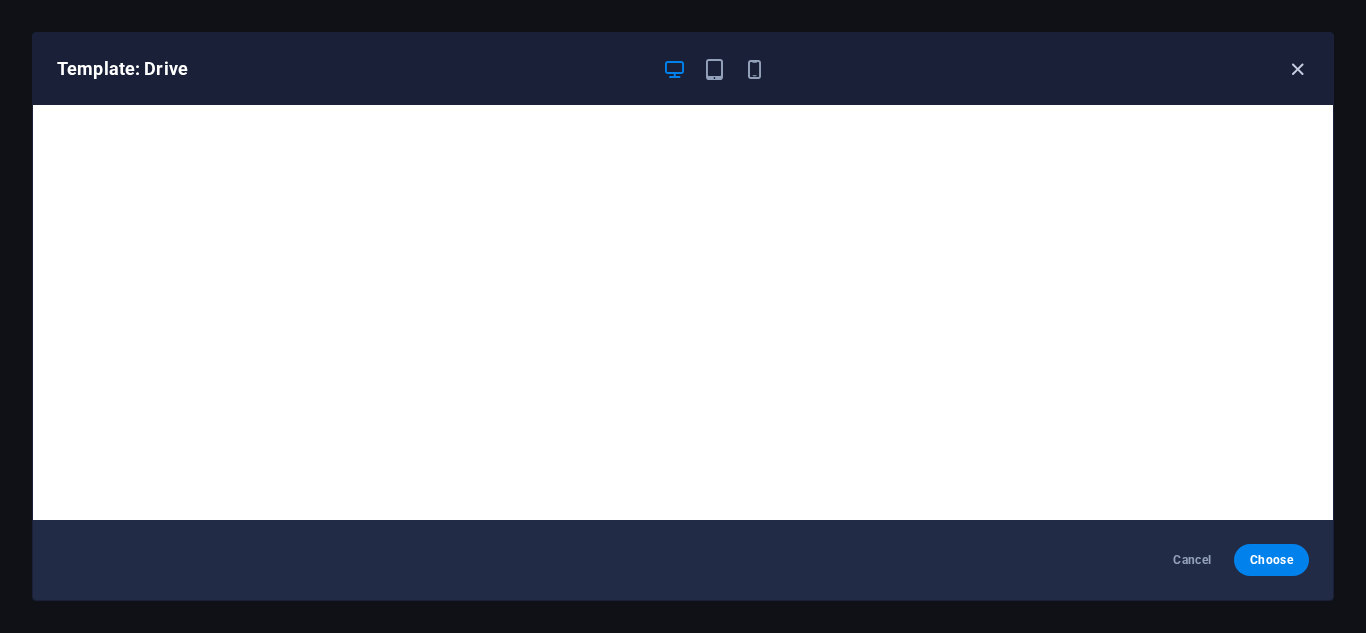 click at bounding box center [1297, 69] 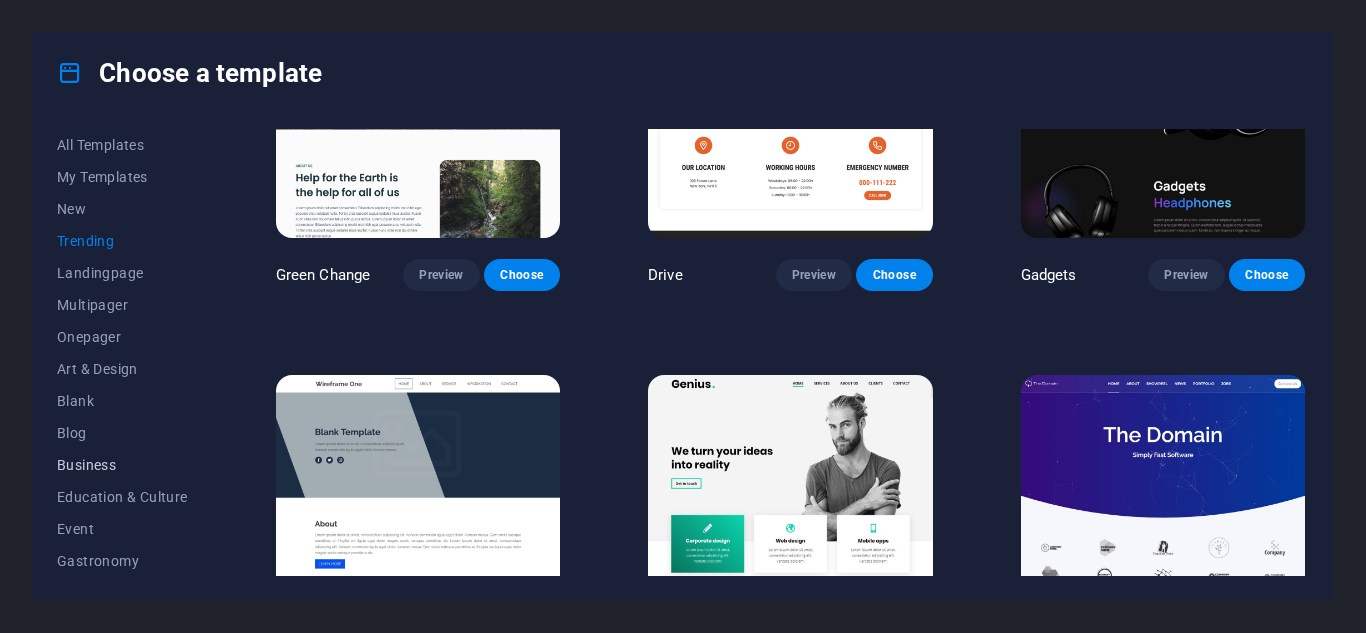 click on "Business" at bounding box center [122, 465] 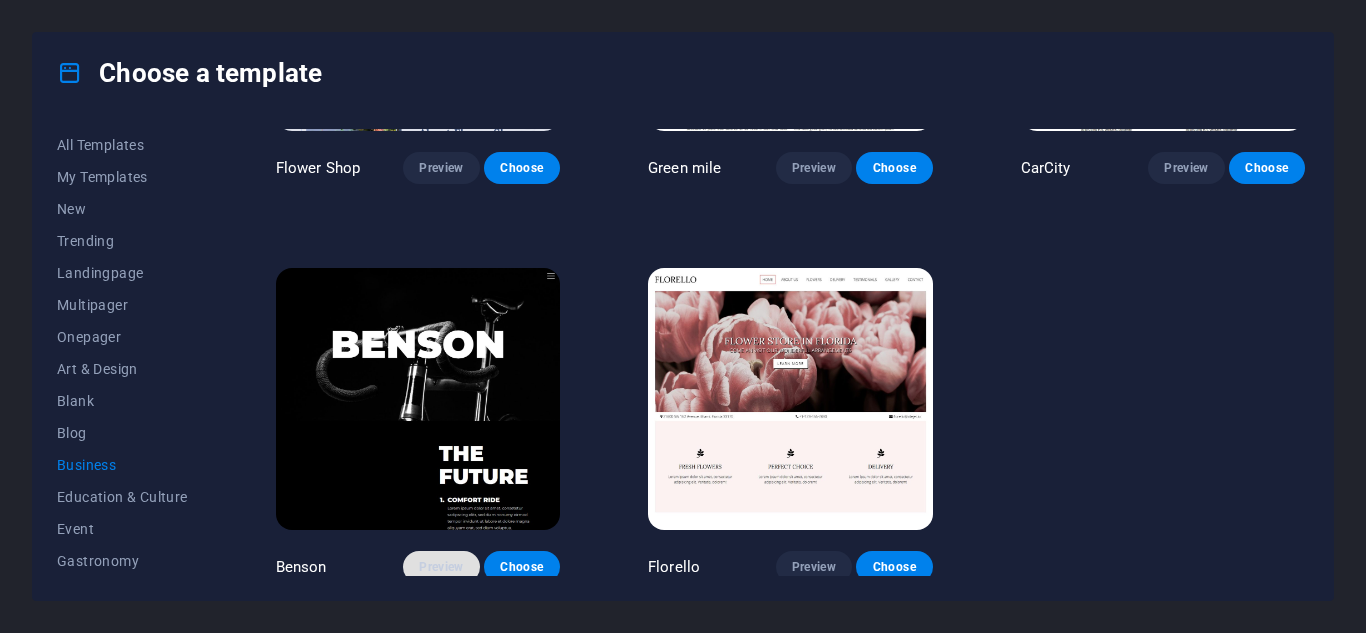 click on "Preview" at bounding box center (441, 567) 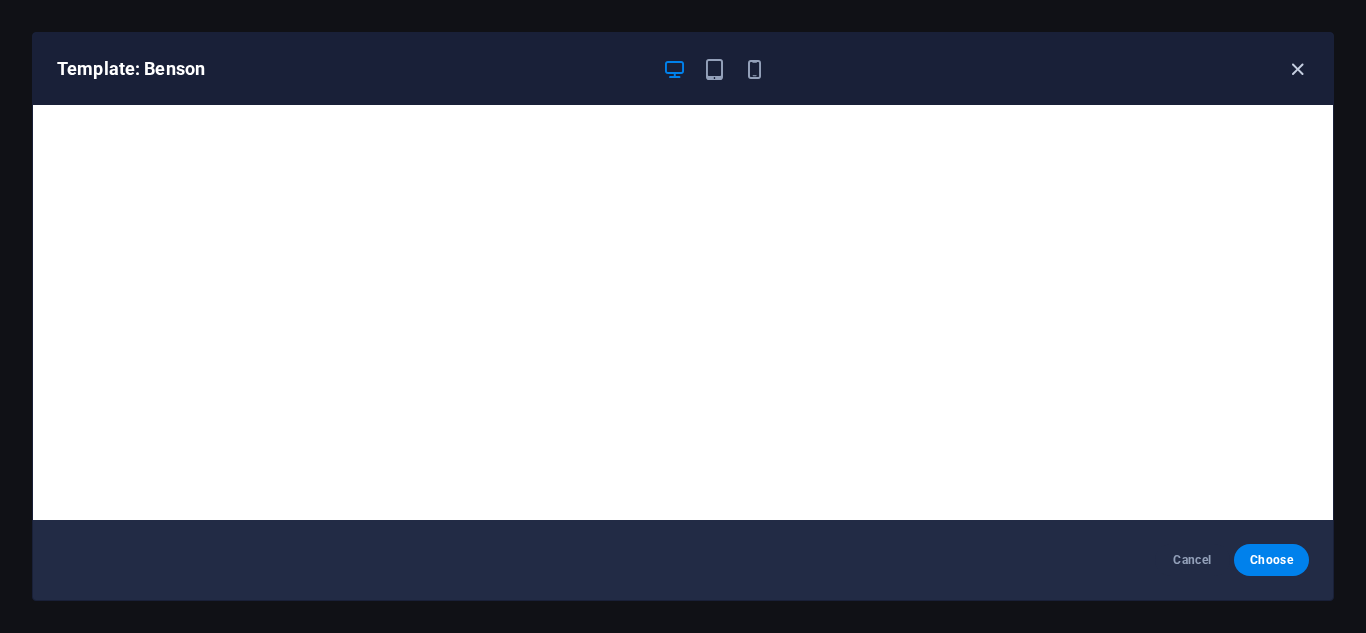 click at bounding box center [1297, 69] 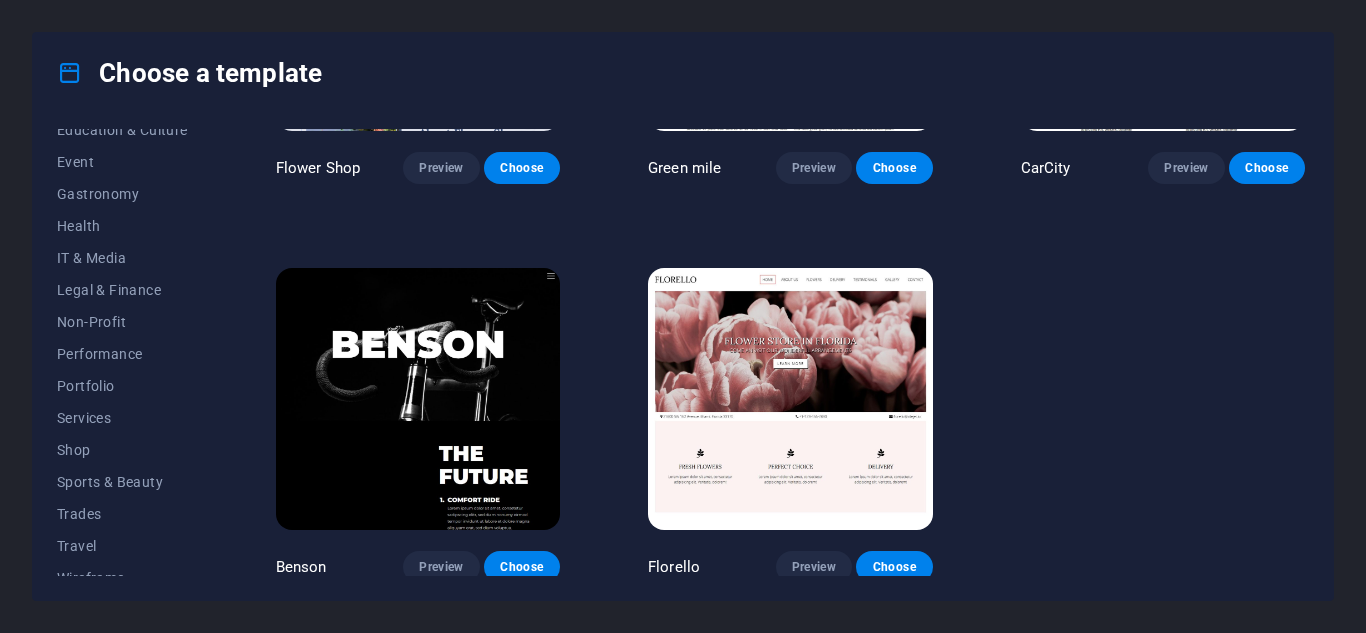 scroll, scrollTop: 385, scrollLeft: 0, axis: vertical 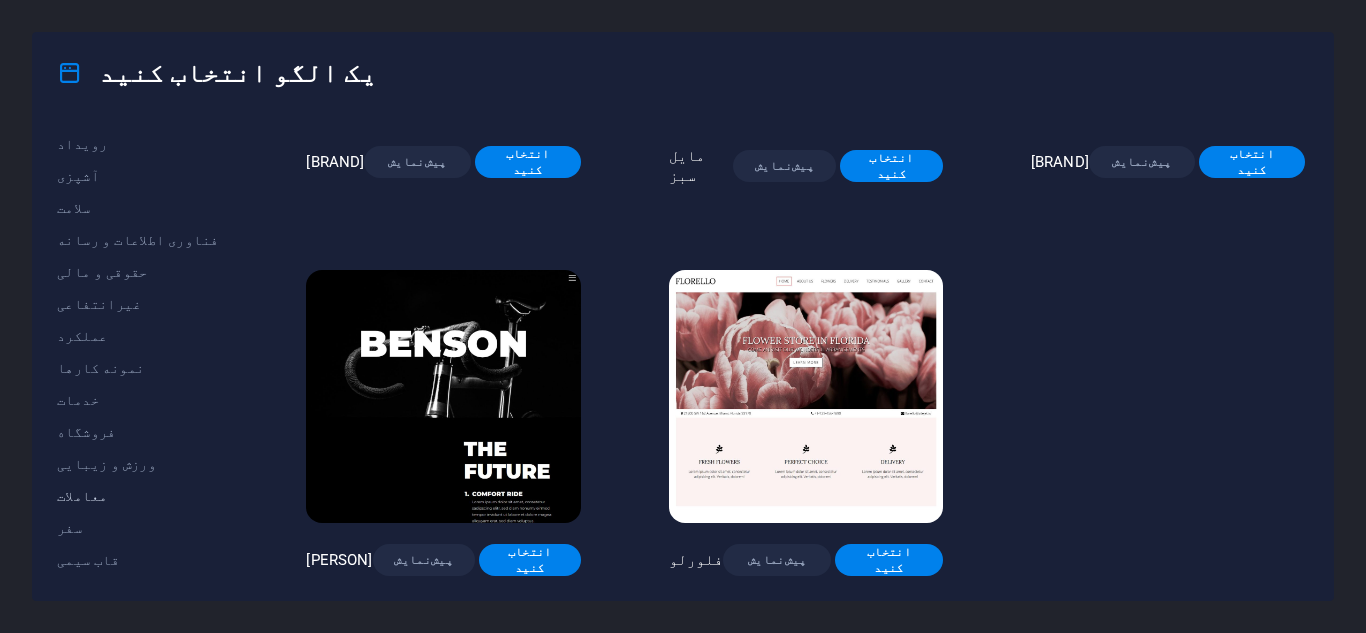 click on "معاملات" at bounding box center [82, 496] 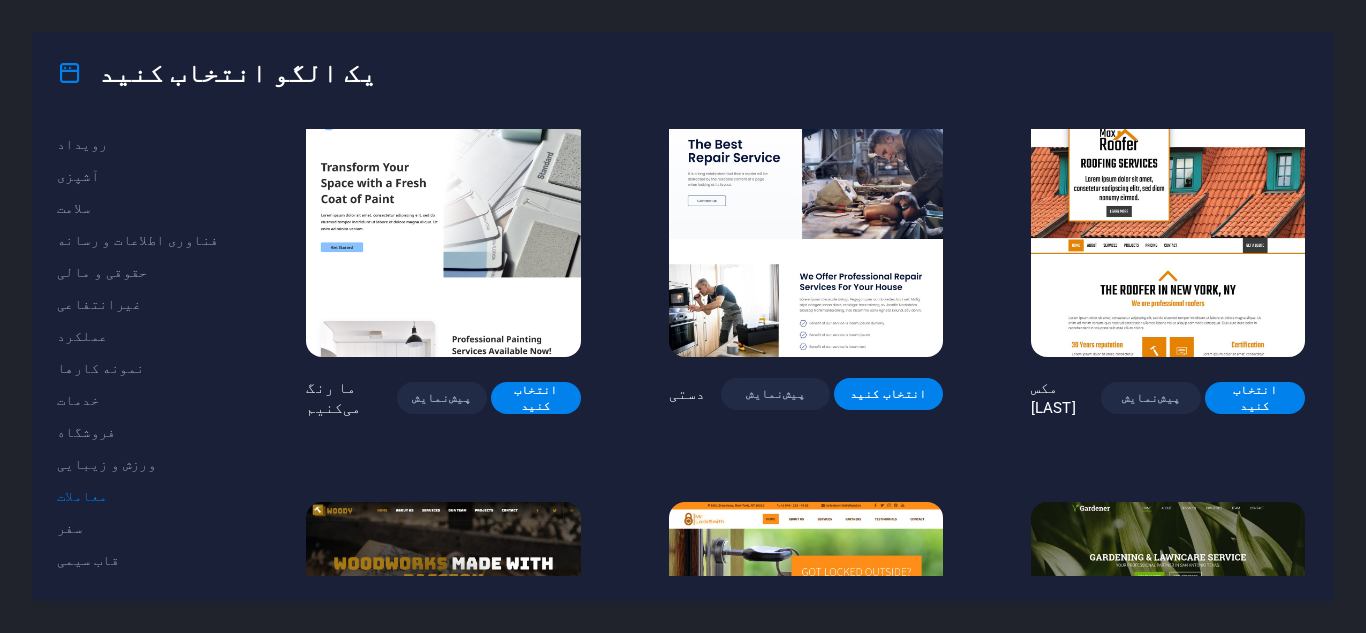 scroll, scrollTop: 100, scrollLeft: 0, axis: vertical 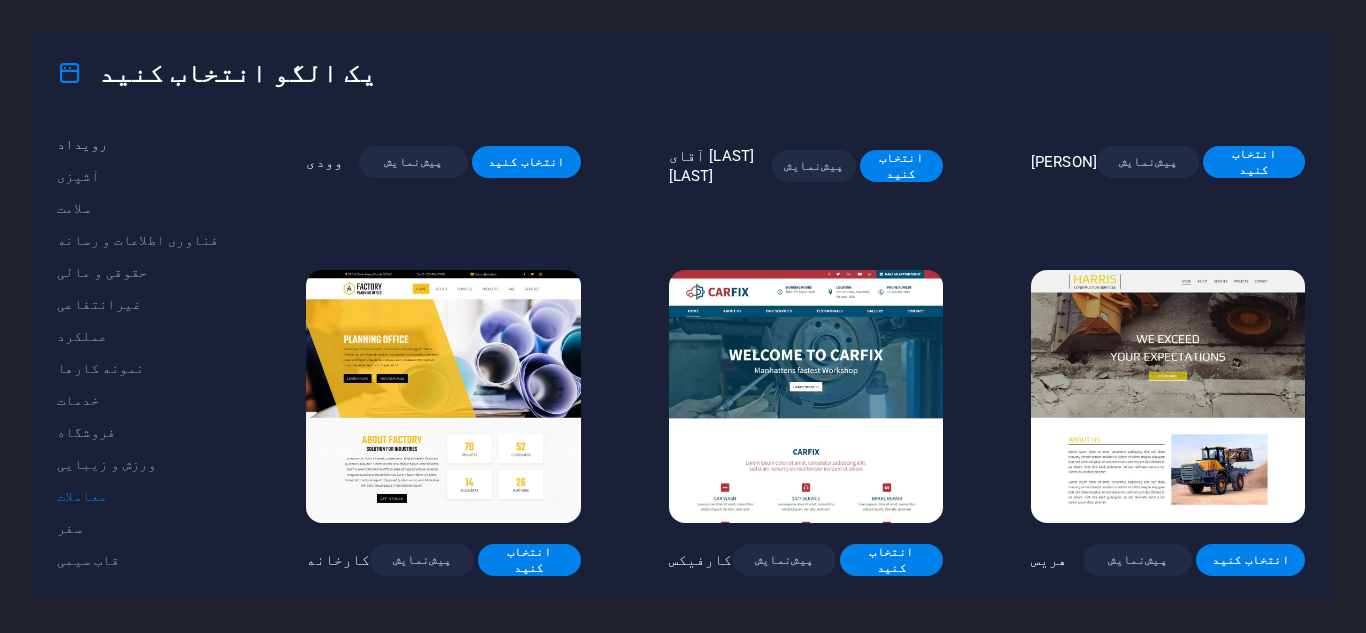 click on "رویداد" at bounding box center (82, 144) 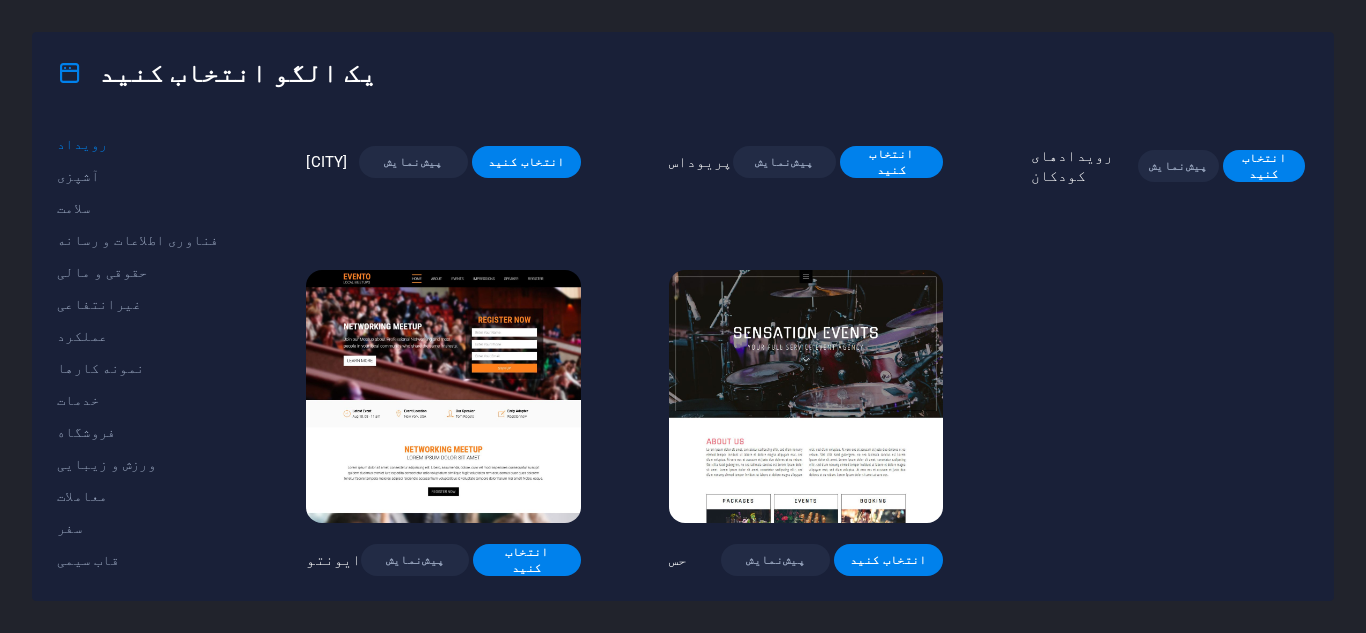 scroll, scrollTop: 670, scrollLeft: 0, axis: vertical 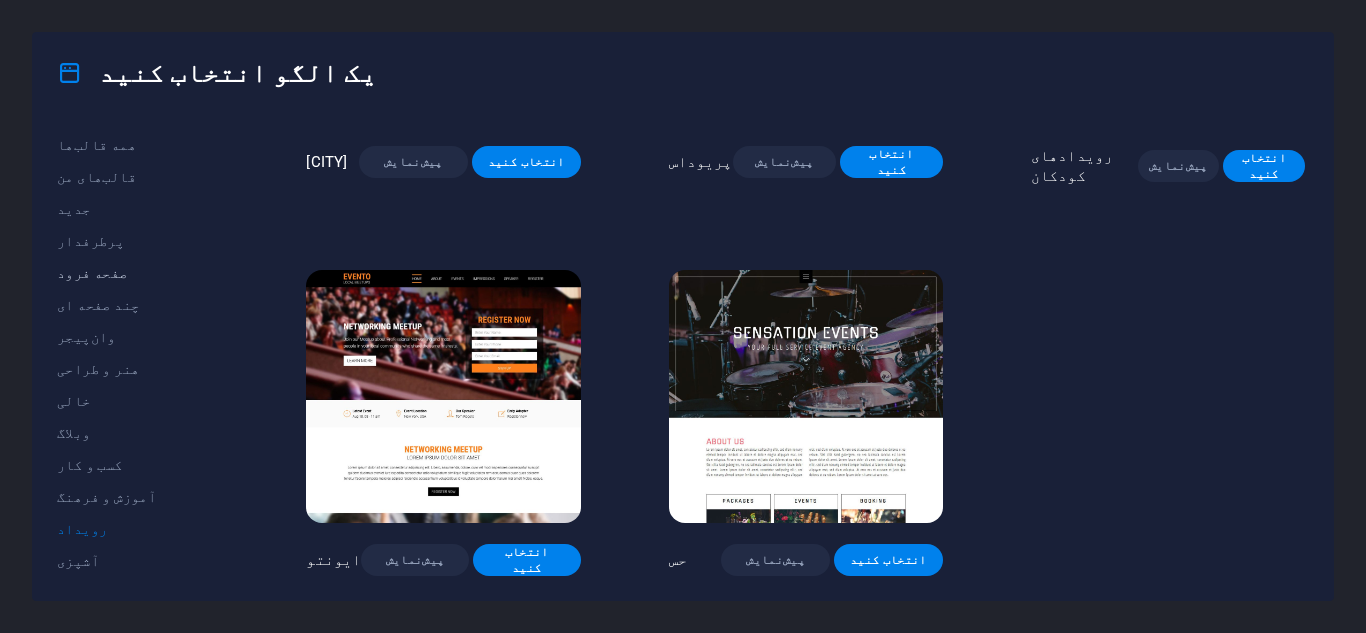 click on "صفحه فرود" at bounding box center [92, 273] 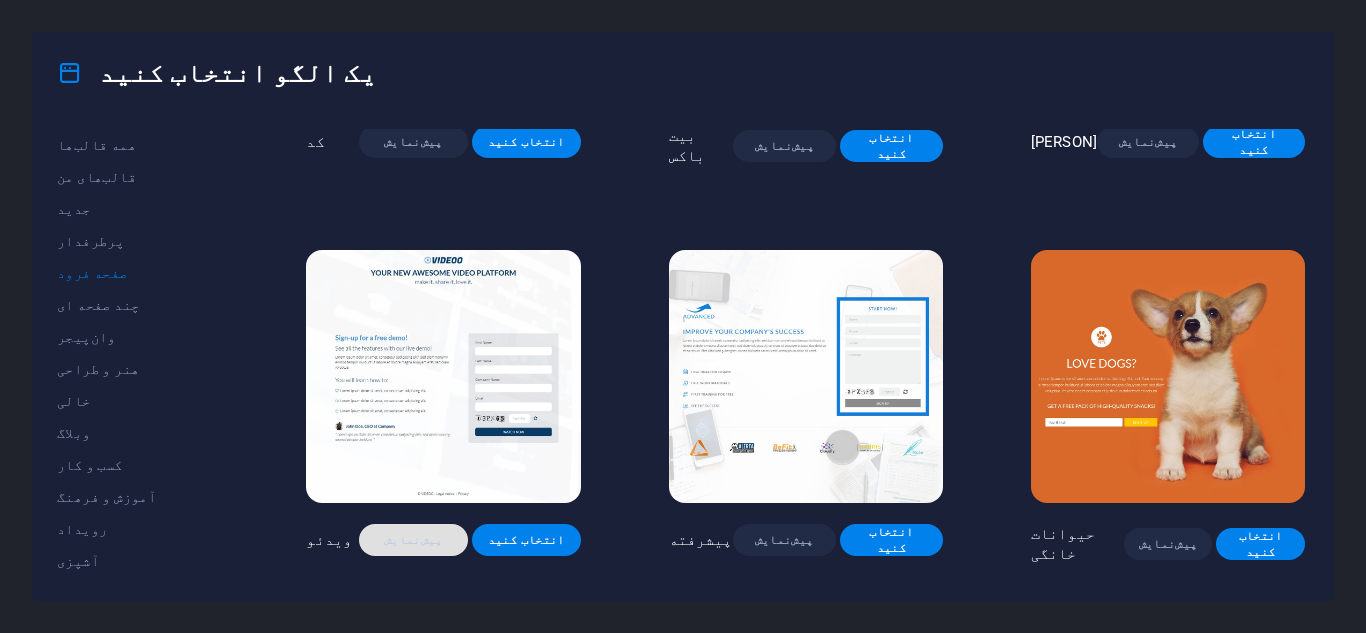 click on "پیش‌نمایش" at bounding box center [413, 540] 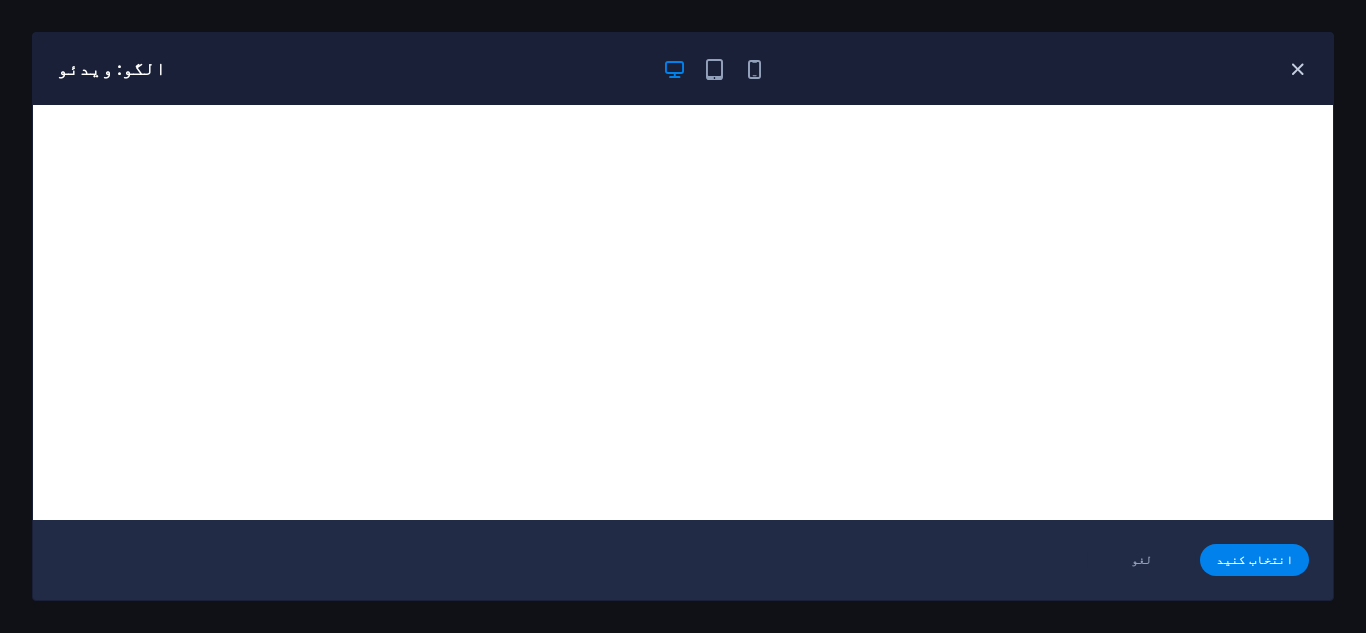 click at bounding box center (1297, 69) 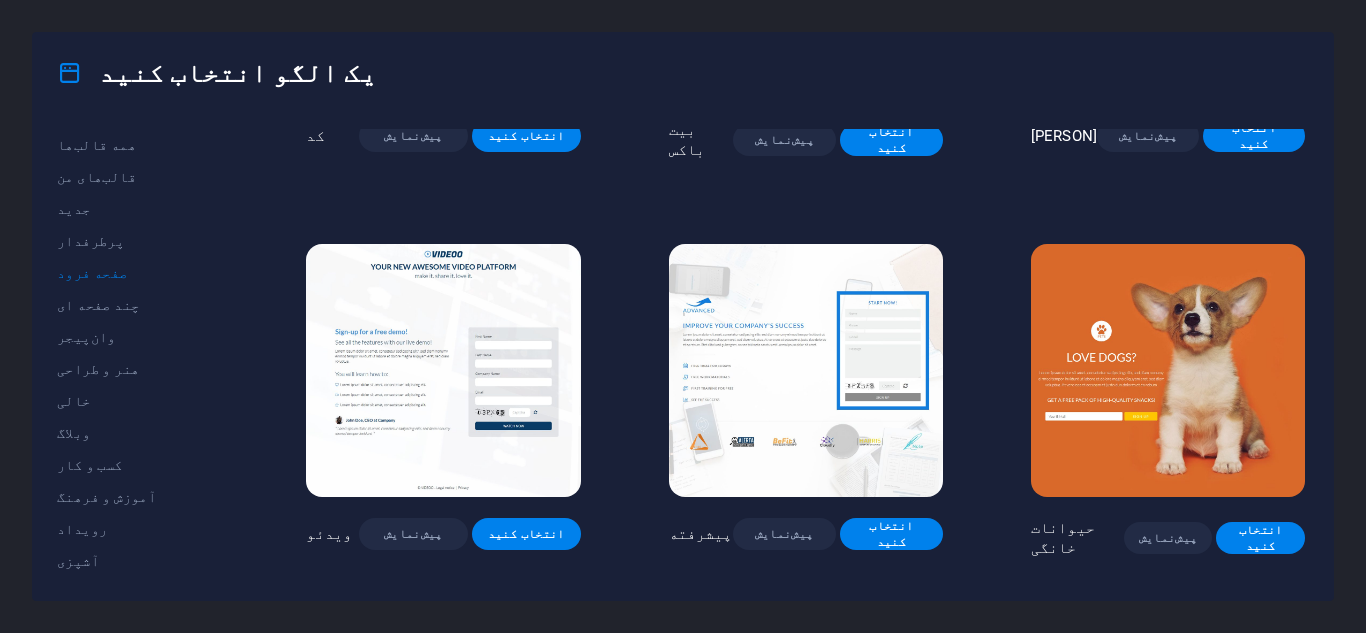 scroll, scrollTop: 670, scrollLeft: 0, axis: vertical 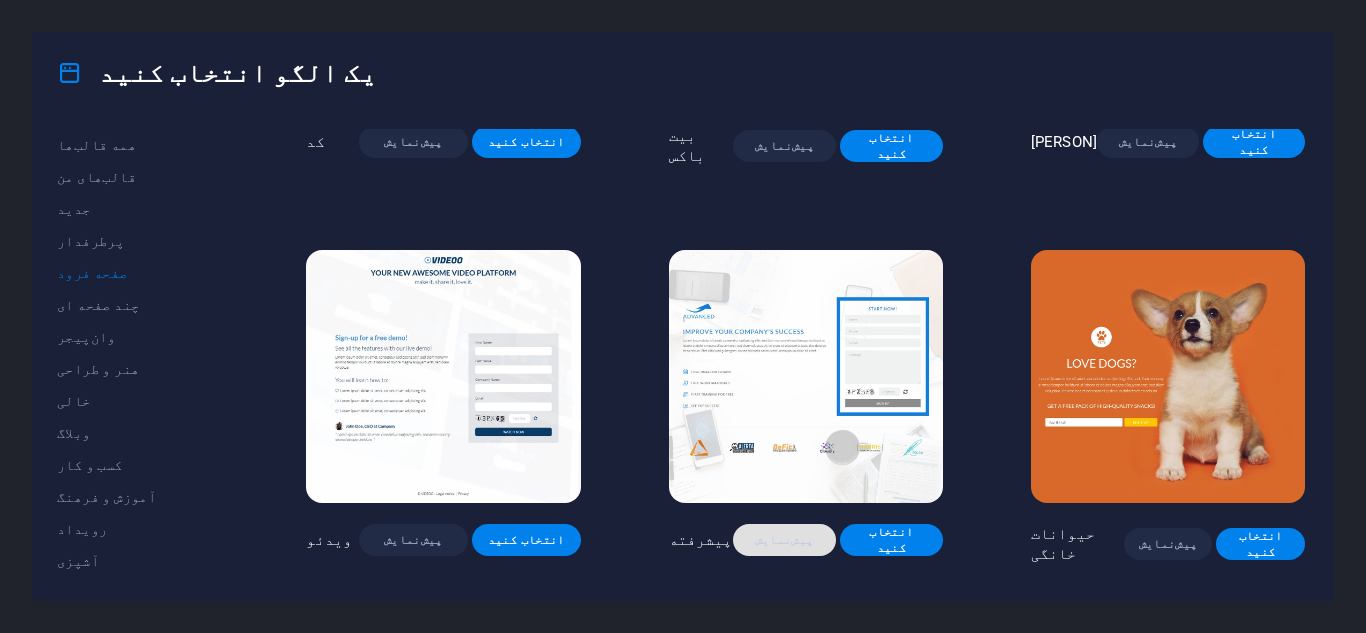click on "پیش‌نمایش" at bounding box center (784, 540) 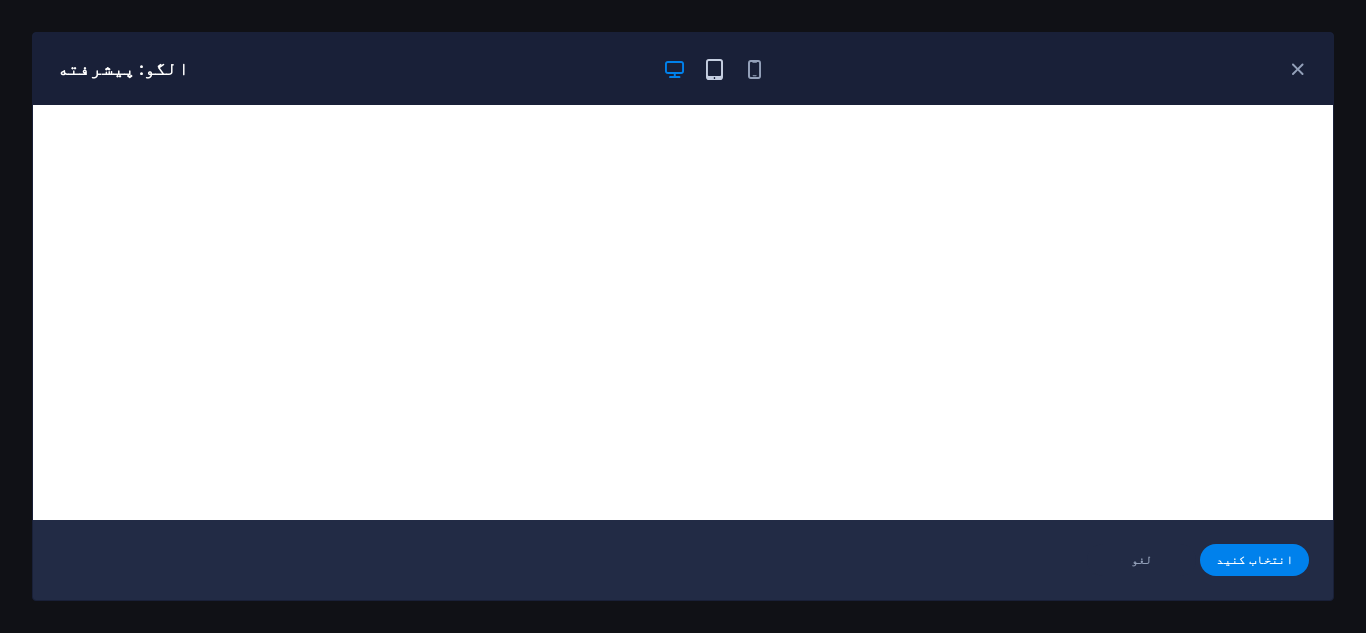 click at bounding box center (714, 69) 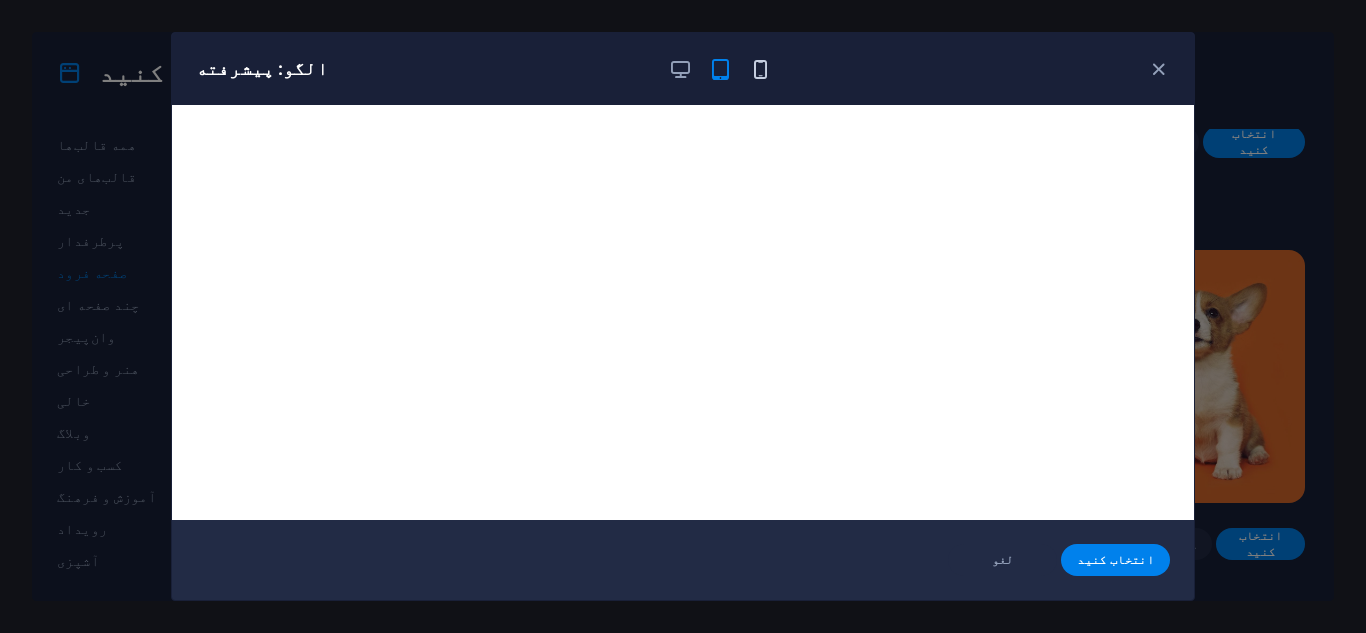click at bounding box center (760, 69) 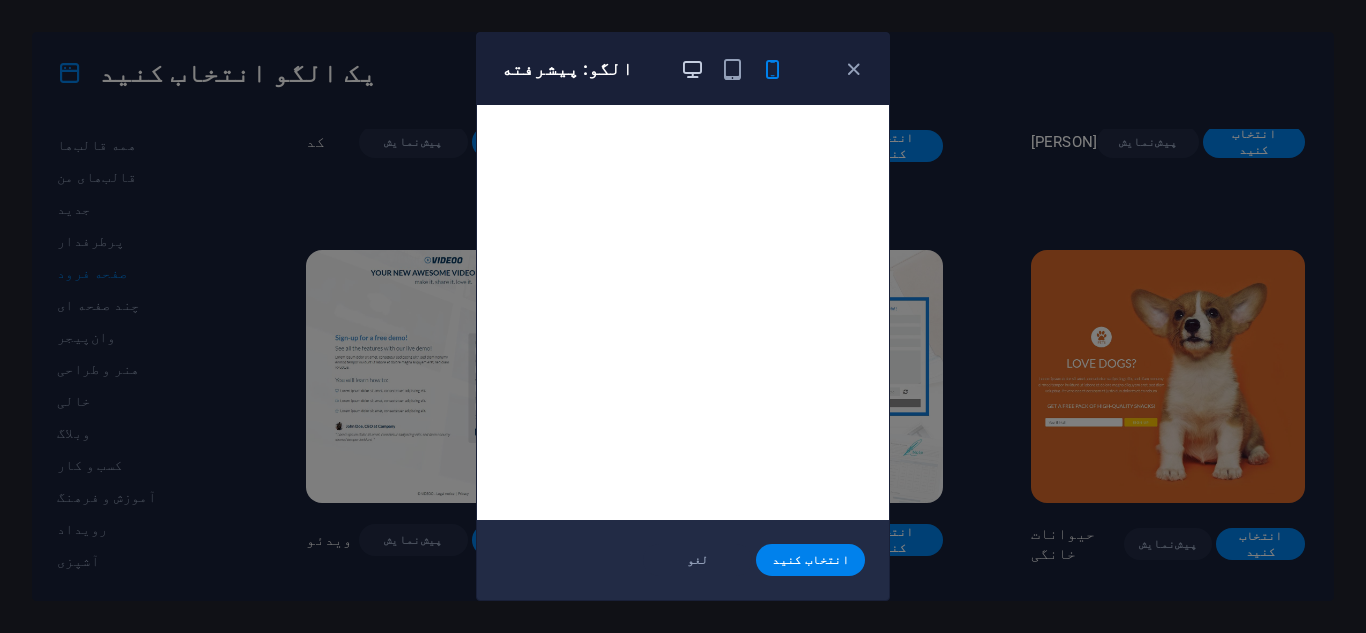 click at bounding box center (692, 69) 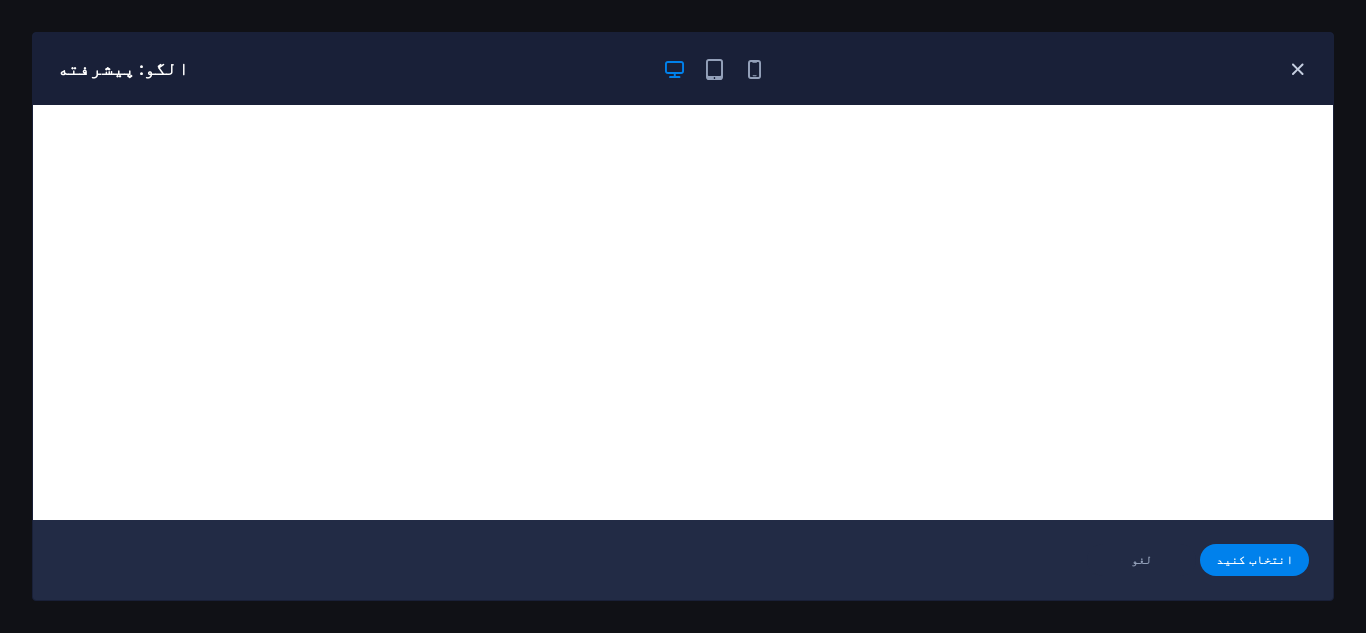 click at bounding box center [1297, 69] 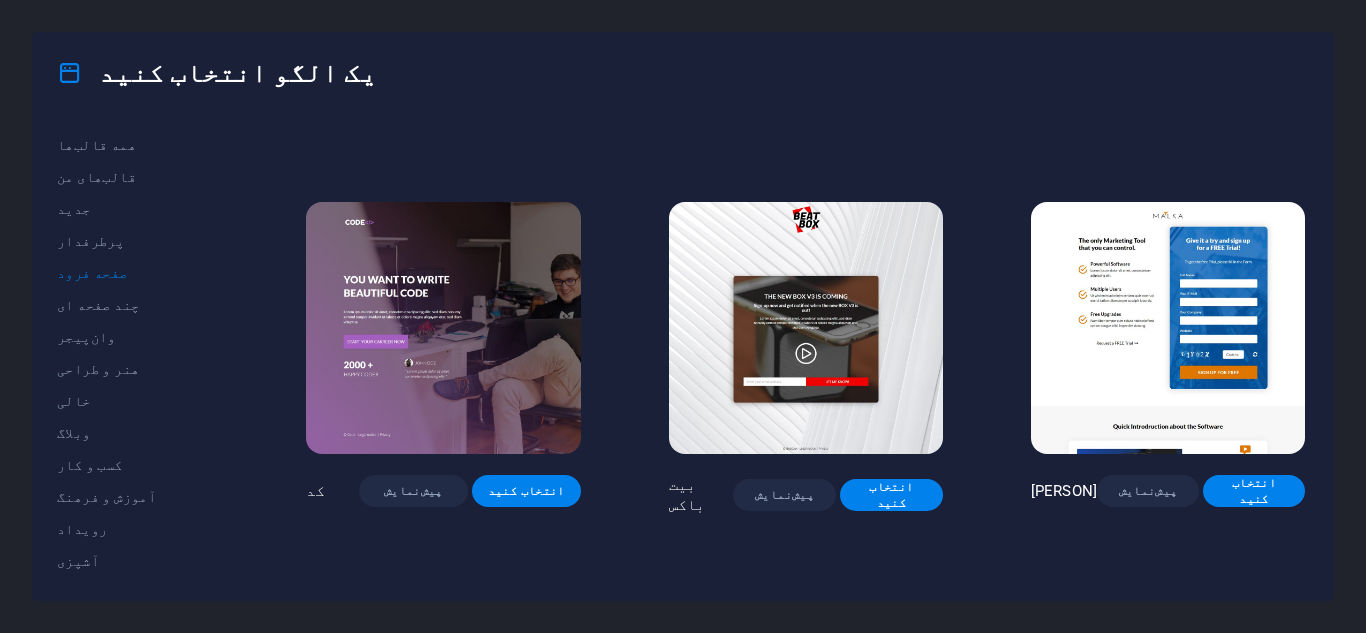 scroll, scrollTop: 370, scrollLeft: 0, axis: vertical 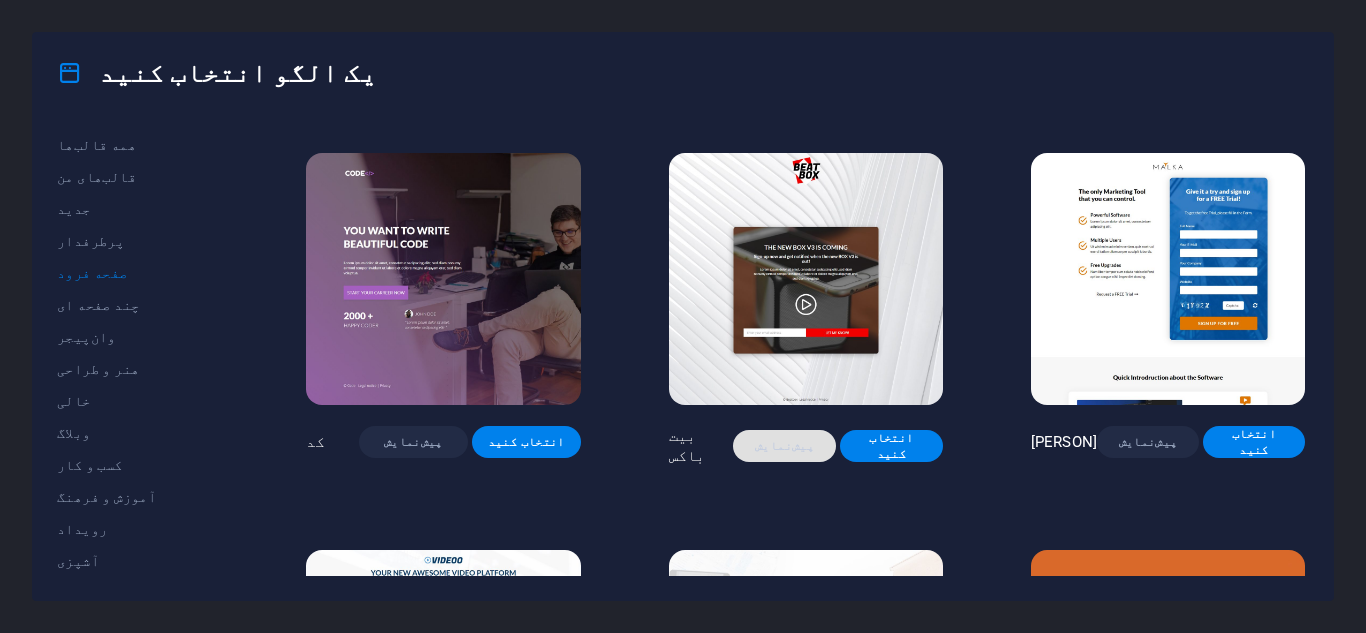 click on "پیش‌نمایش" at bounding box center (784, 446) 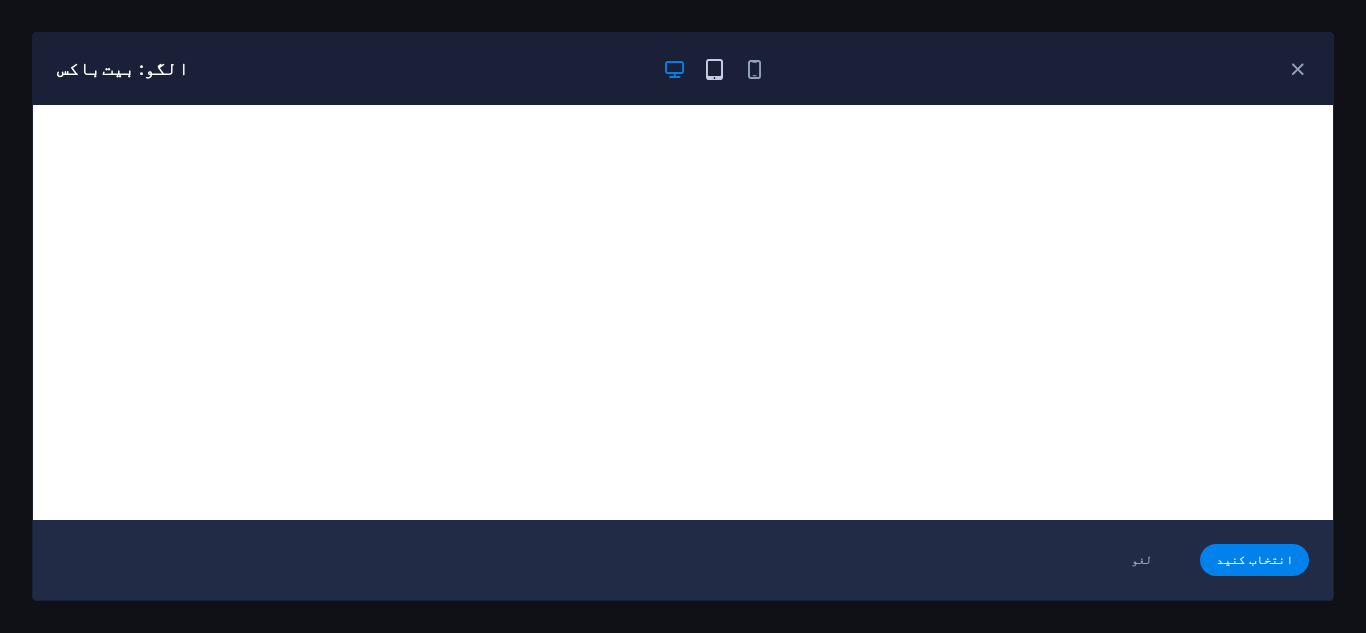 click at bounding box center (714, 69) 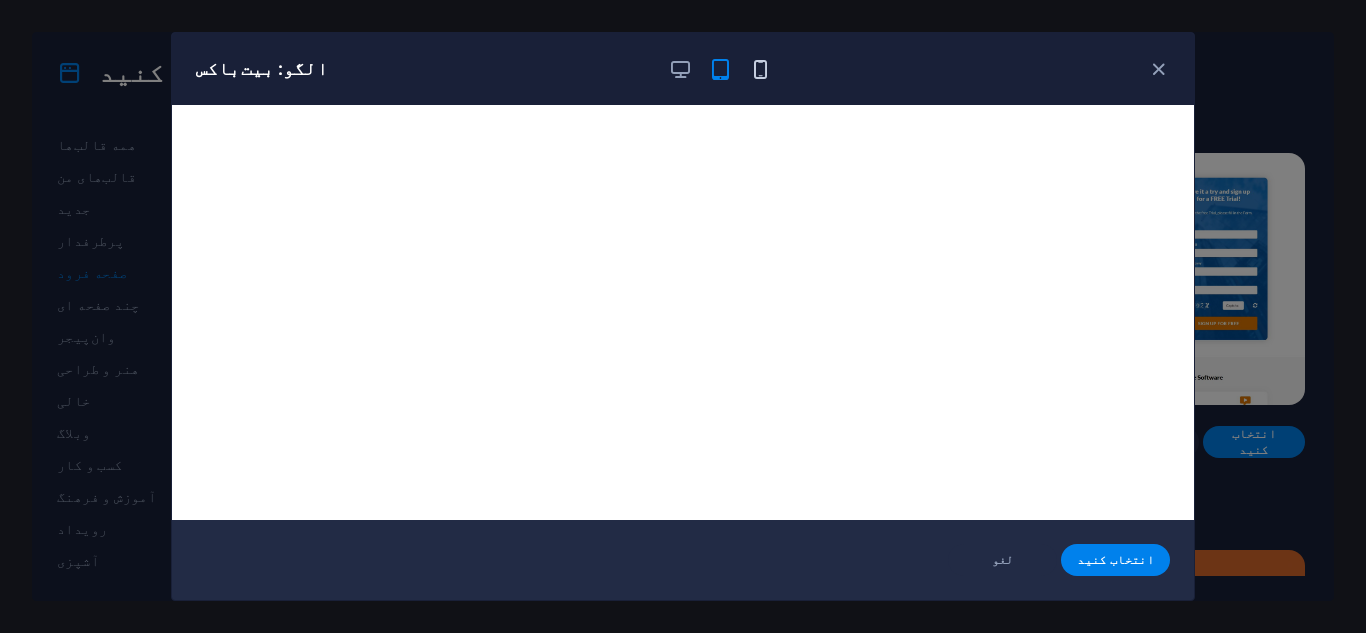 click at bounding box center [760, 69] 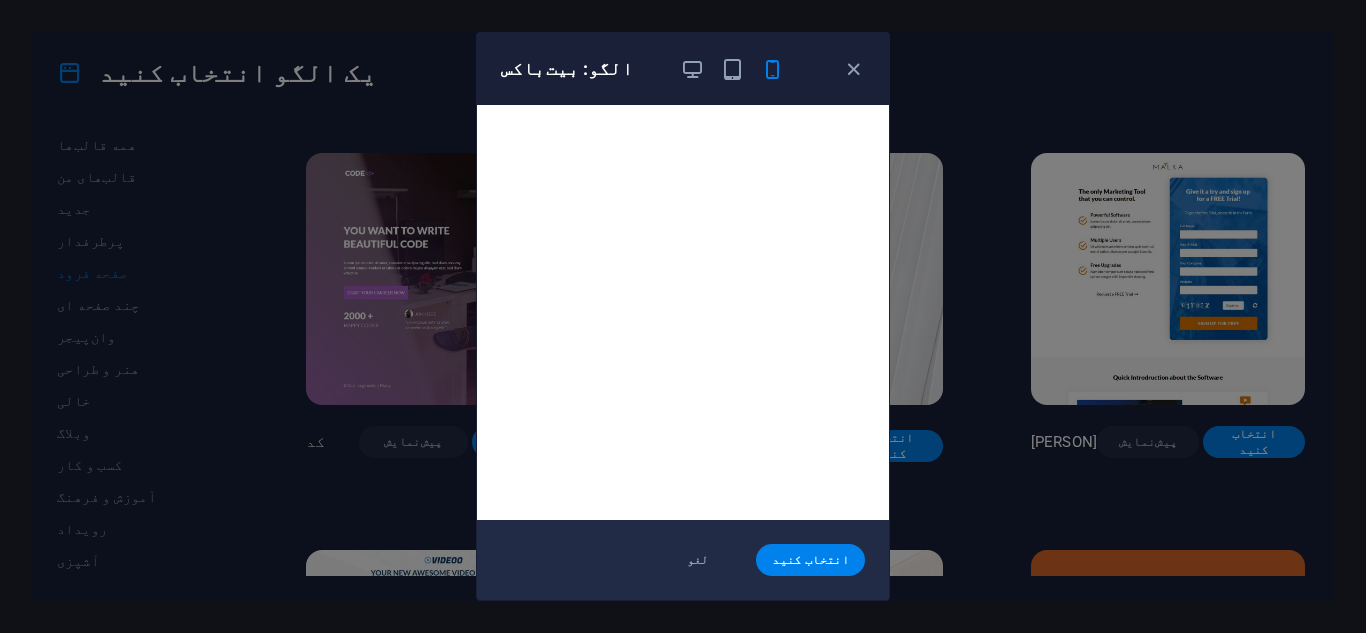 click on "الگو: بیت‌باکس" at bounding box center (567, 68) 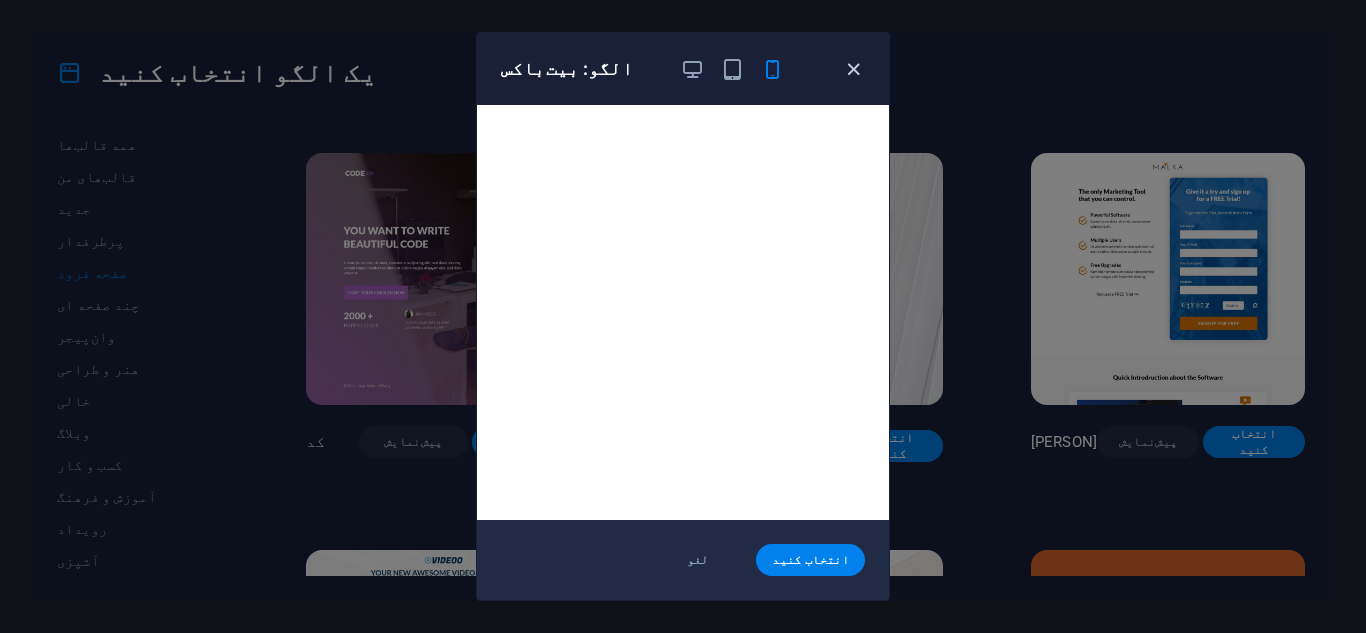 click at bounding box center (853, 69) 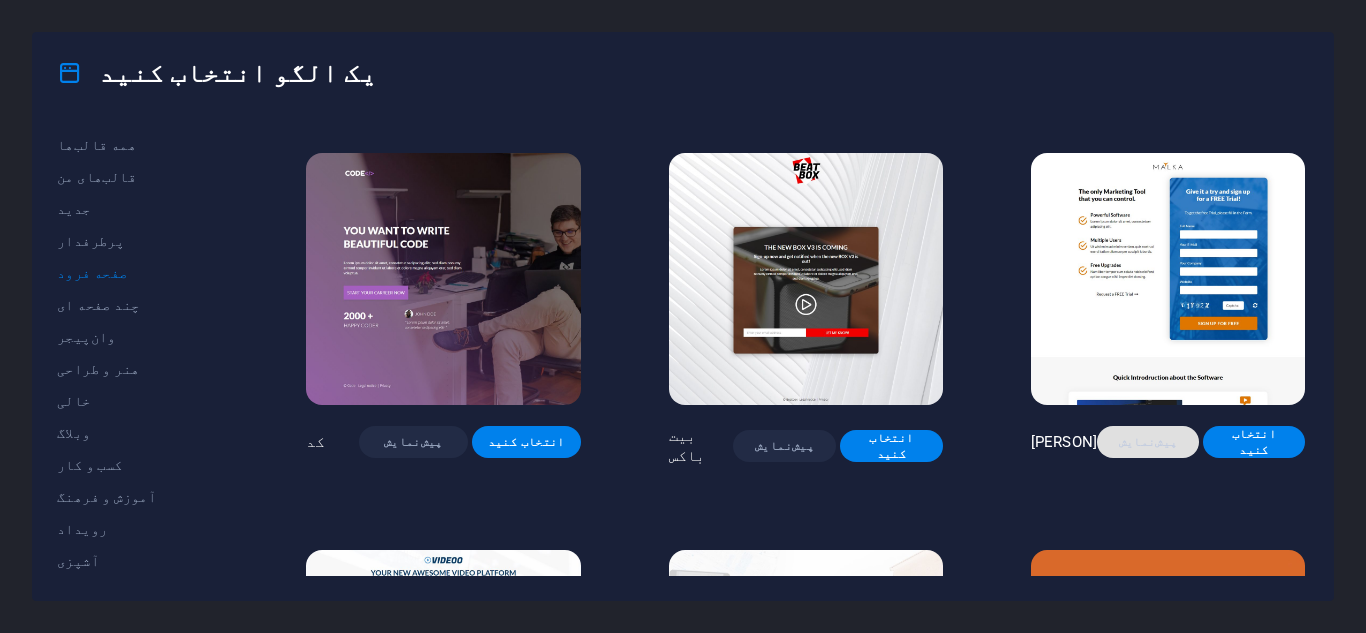 click on "پیش‌نمایش" at bounding box center (1148, 442) 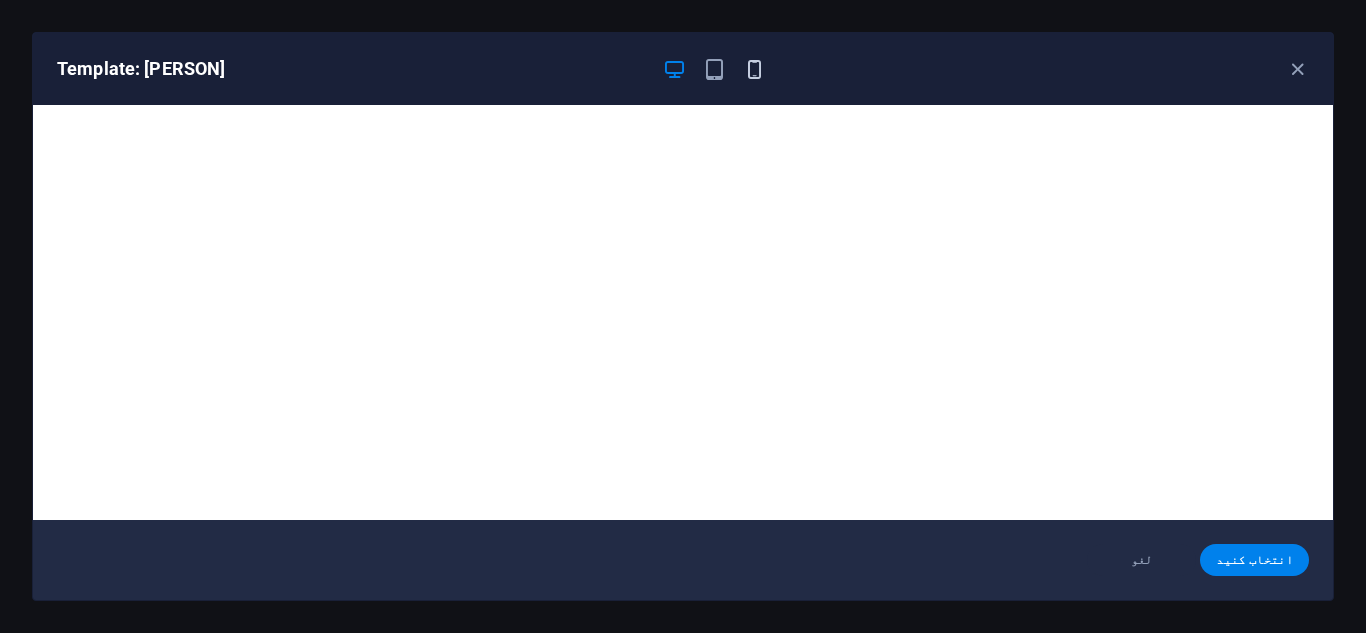 click at bounding box center [754, 69] 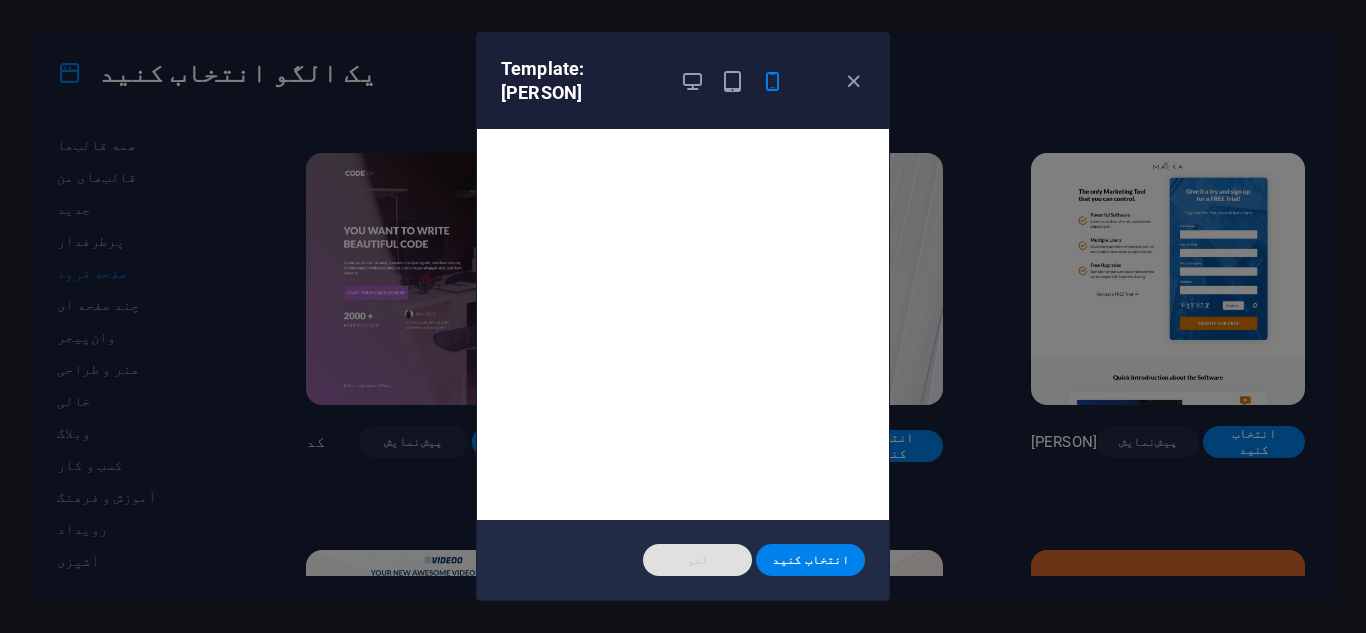 click on "لغو" at bounding box center [697, 560] 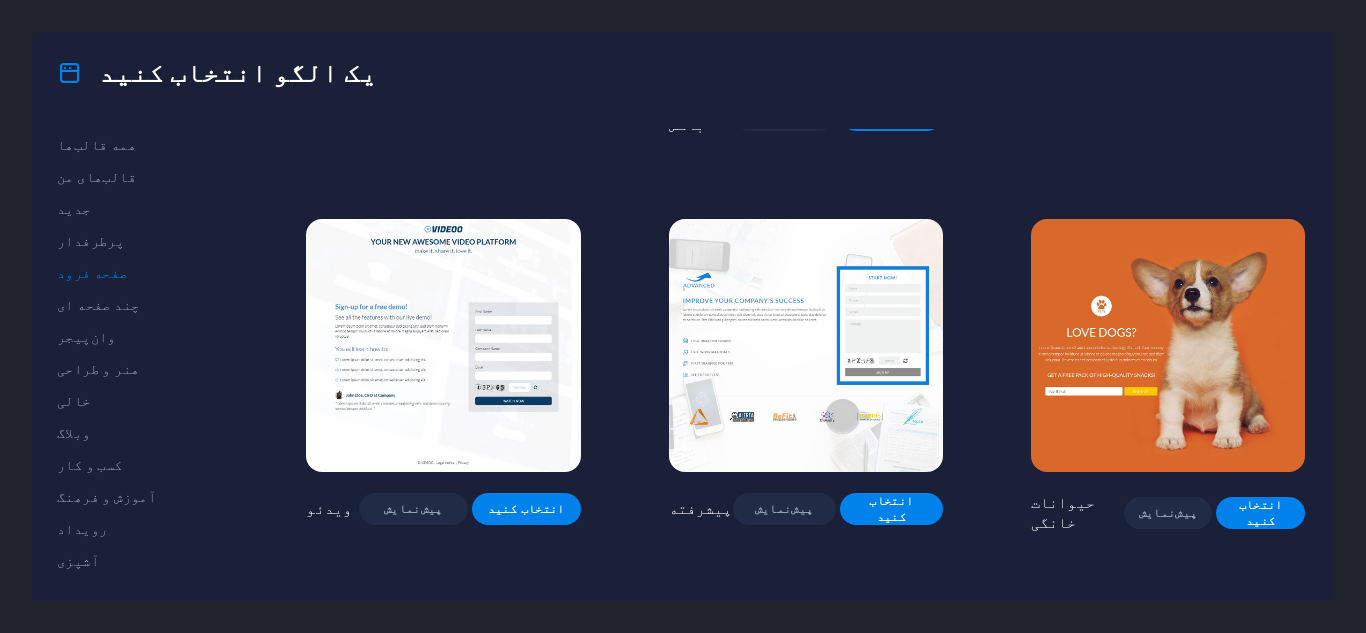scroll, scrollTop: 670, scrollLeft: 0, axis: vertical 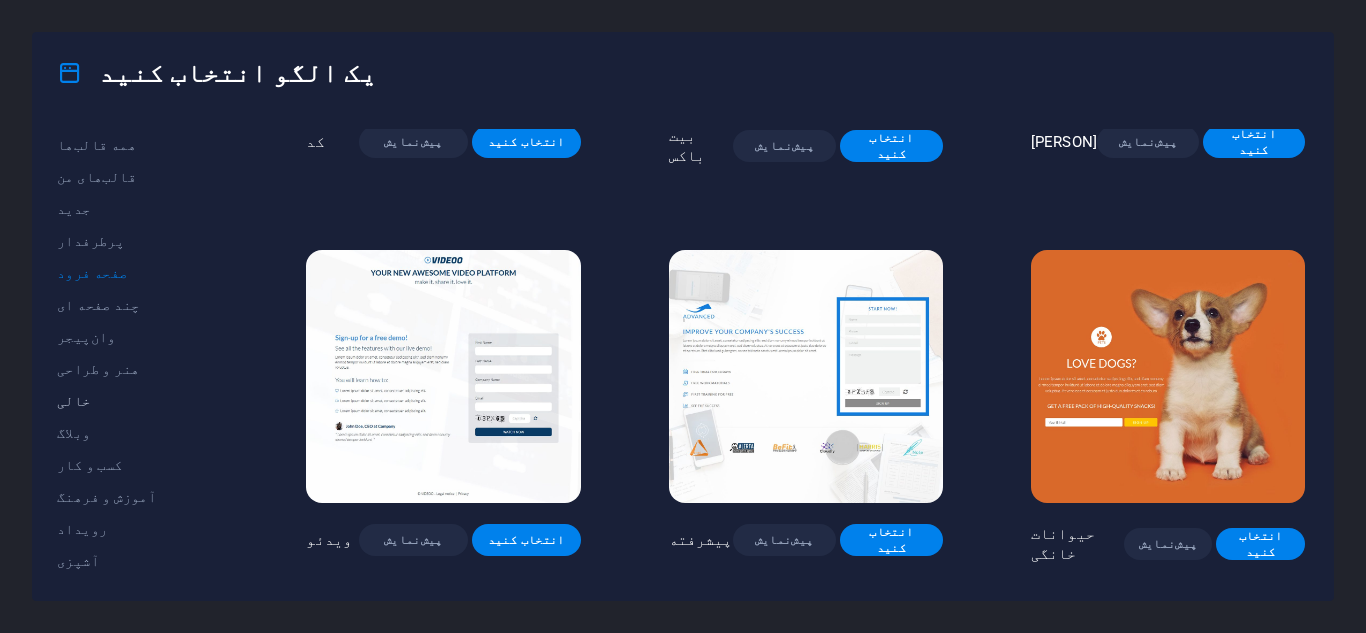 click on "خالی" at bounding box center (74, 401) 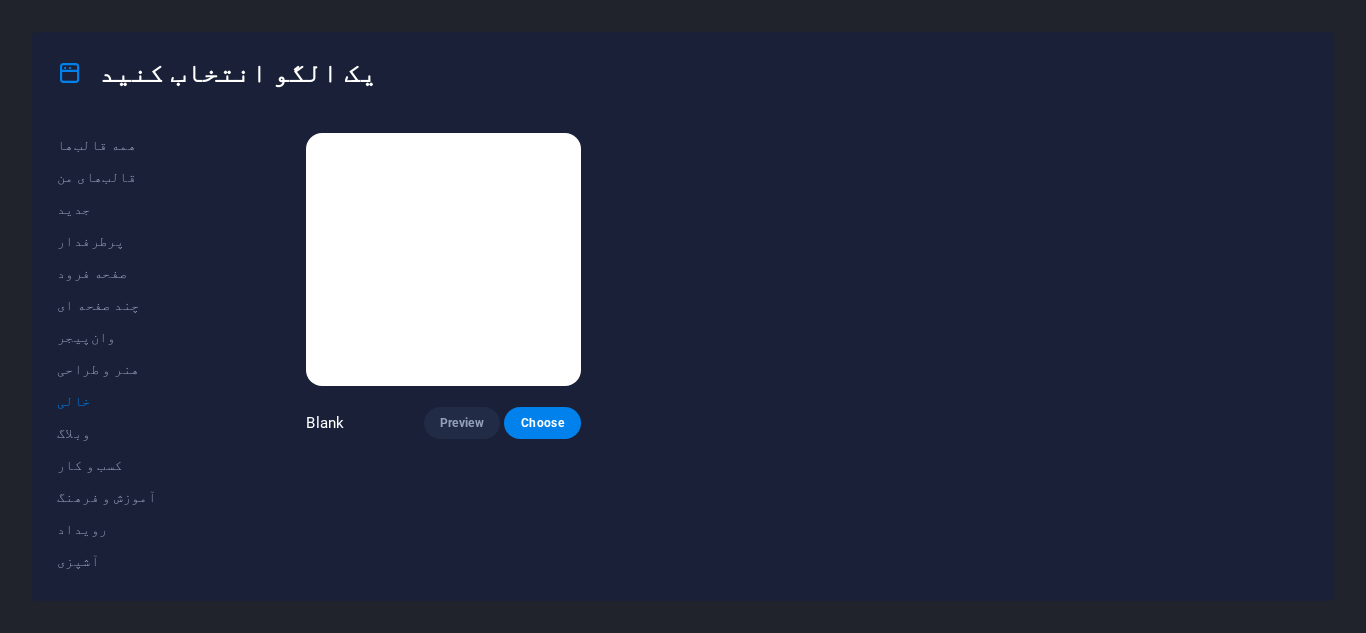 scroll, scrollTop: 0, scrollLeft: 0, axis: both 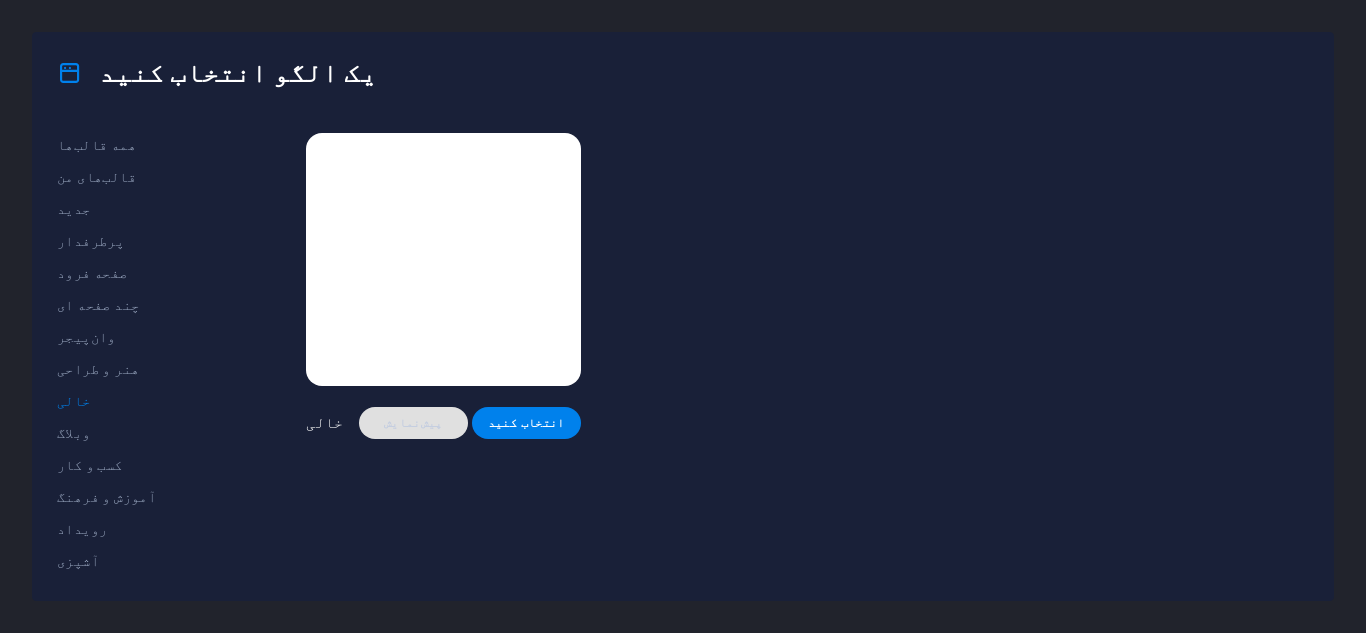 click on "پیش‌نمایش" at bounding box center [413, 423] 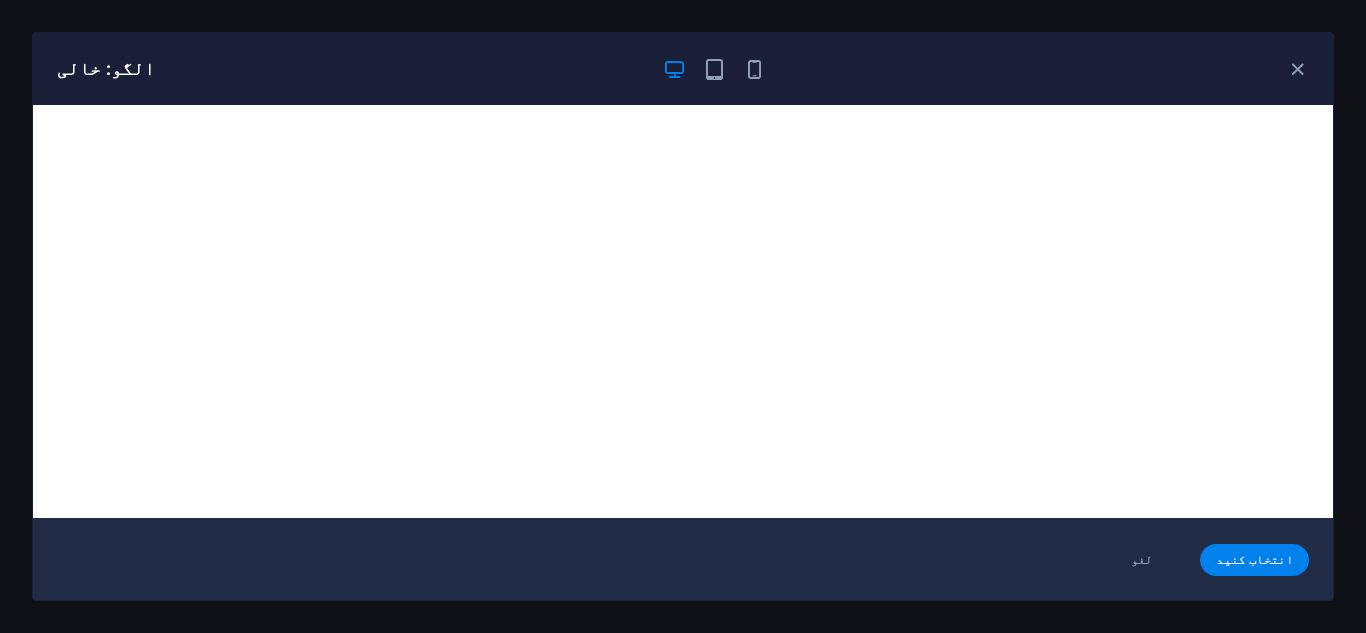 scroll, scrollTop: 0, scrollLeft: 0, axis: both 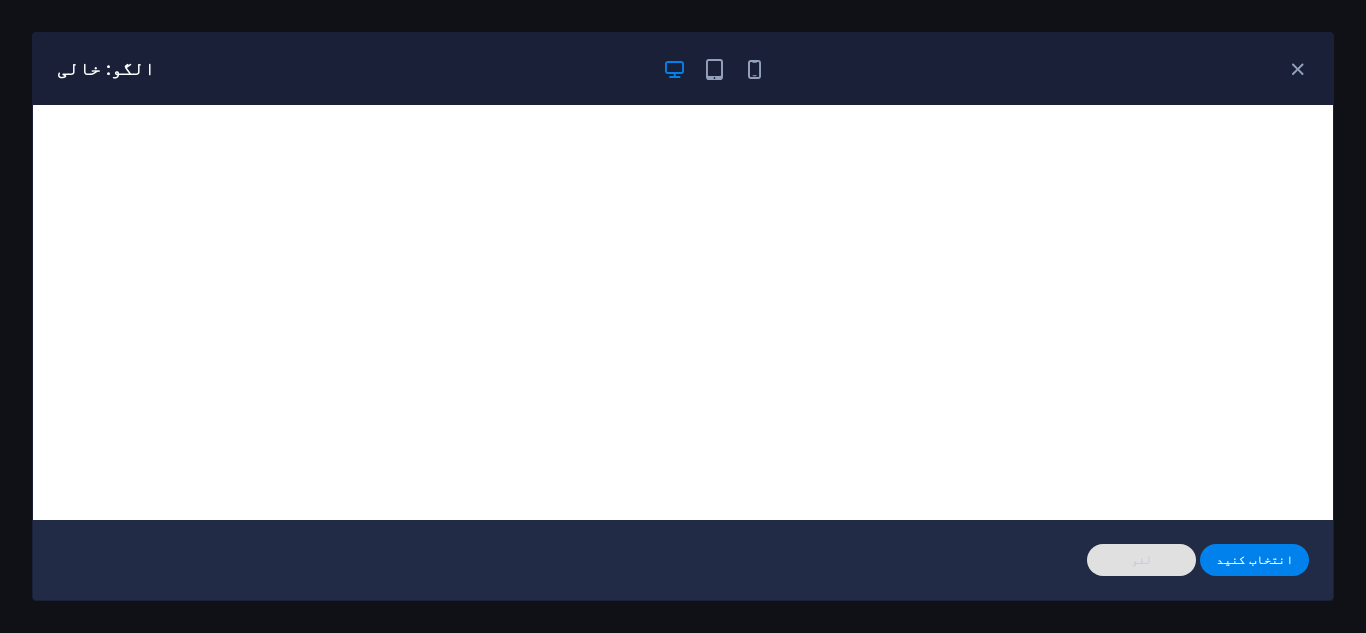 click on "لغو" at bounding box center [1142, 560] 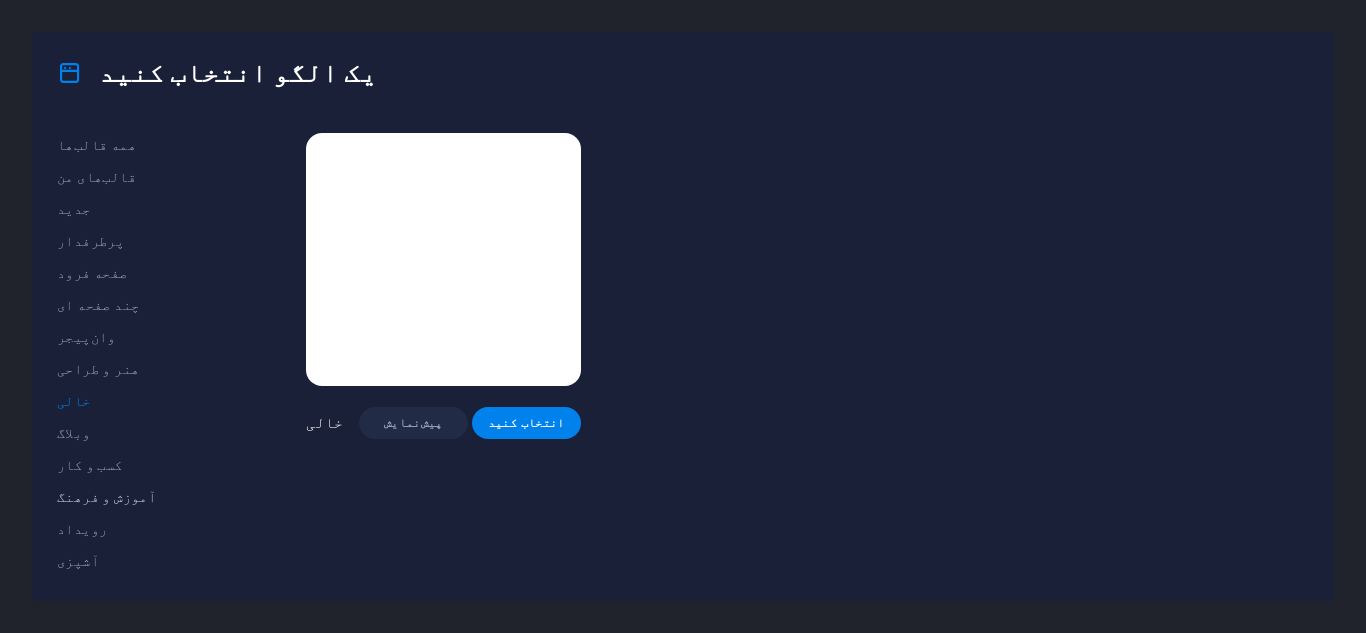 drag, startPoint x: 208, startPoint y: 341, endPoint x: 103, endPoint y: 487, distance: 179.83603 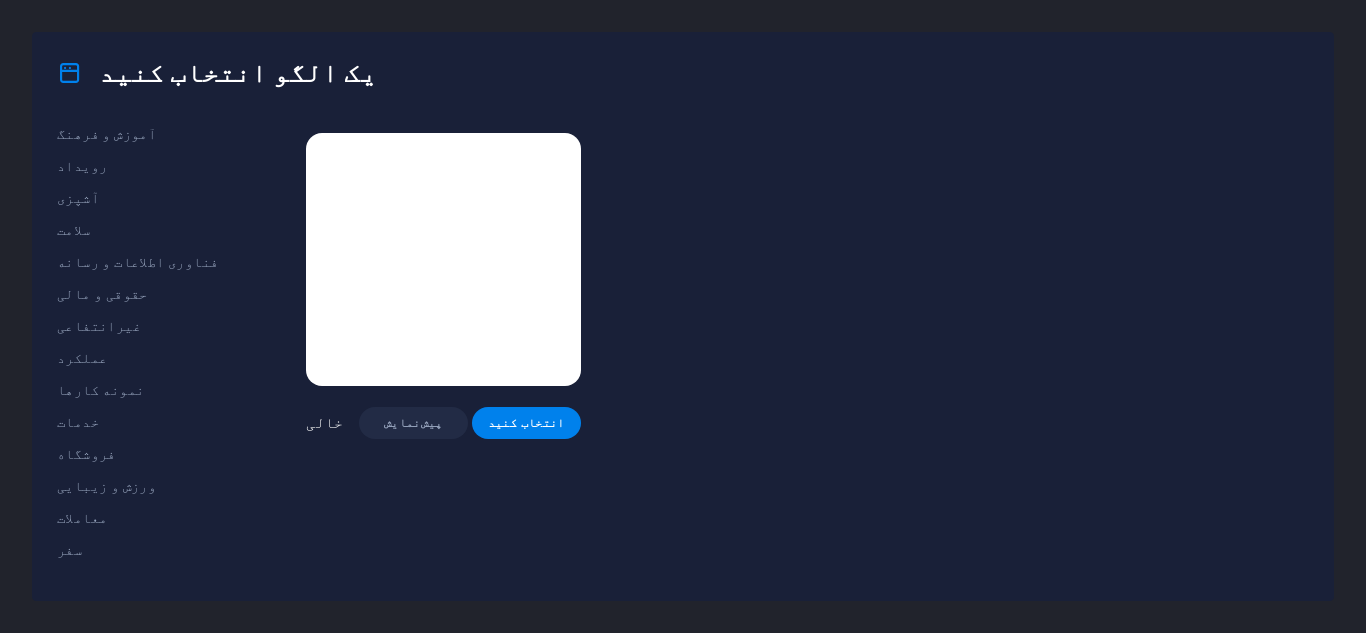 scroll, scrollTop: 385, scrollLeft: 0, axis: vertical 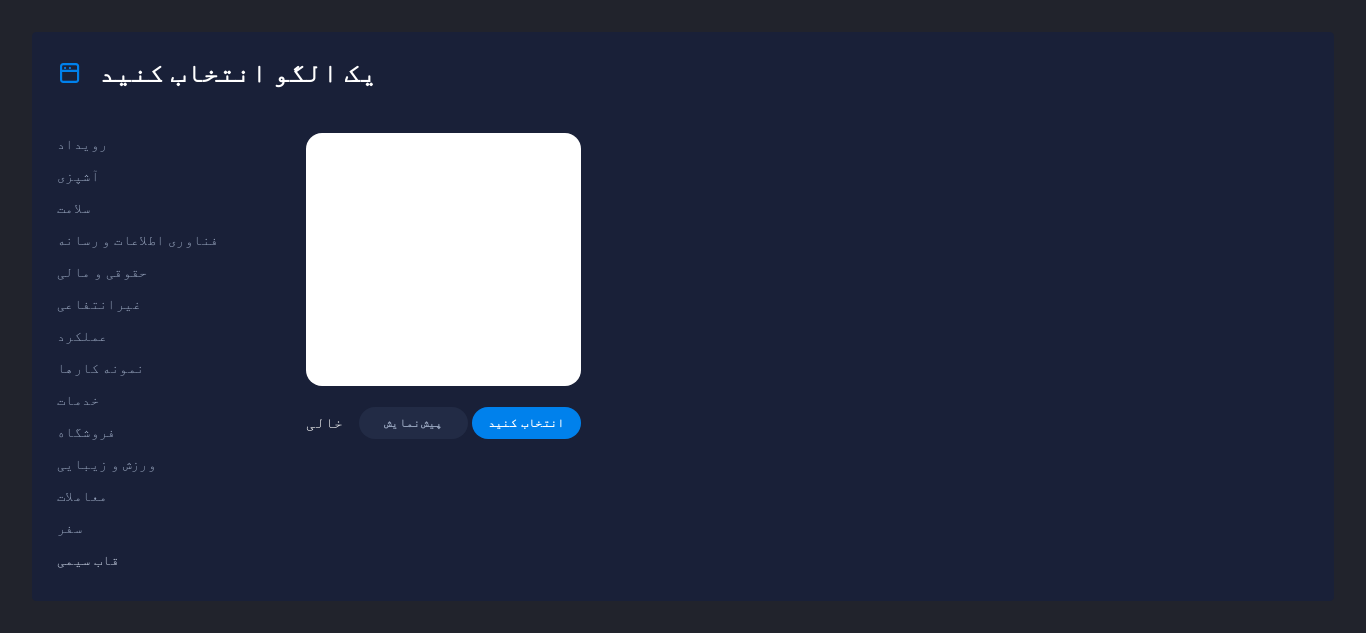 click on "قاب سیمی" at bounding box center [88, 560] 